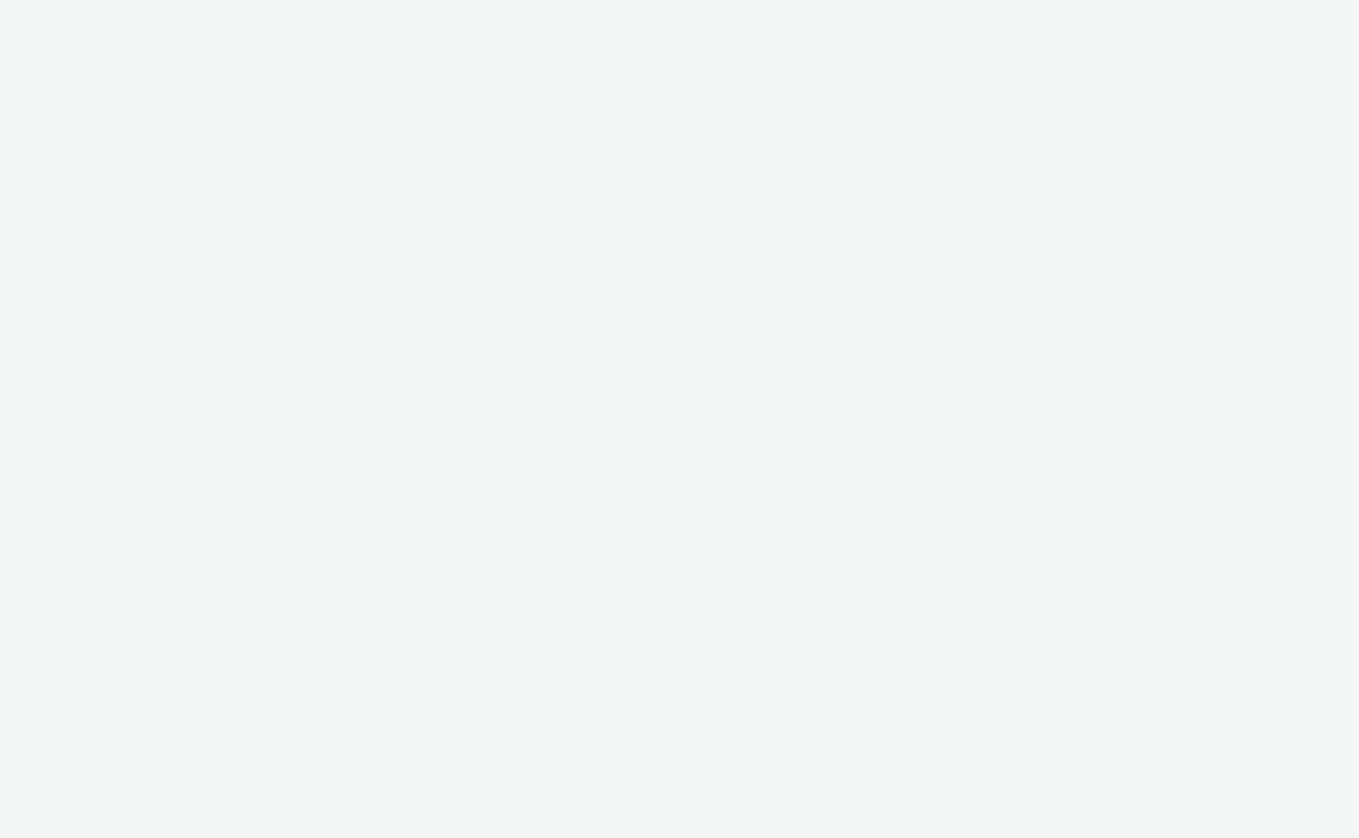scroll, scrollTop: 0, scrollLeft: 0, axis: both 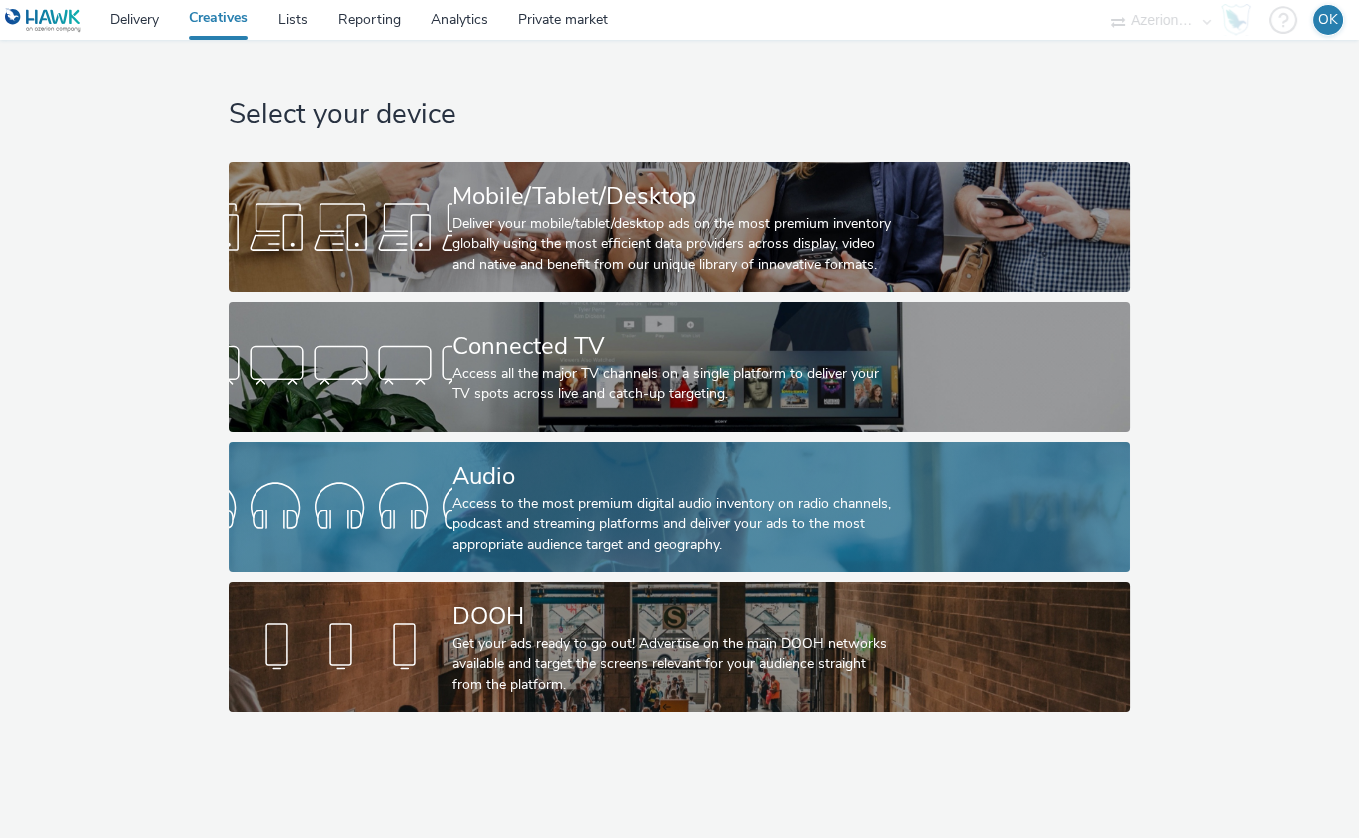 click at bounding box center (340, 507) 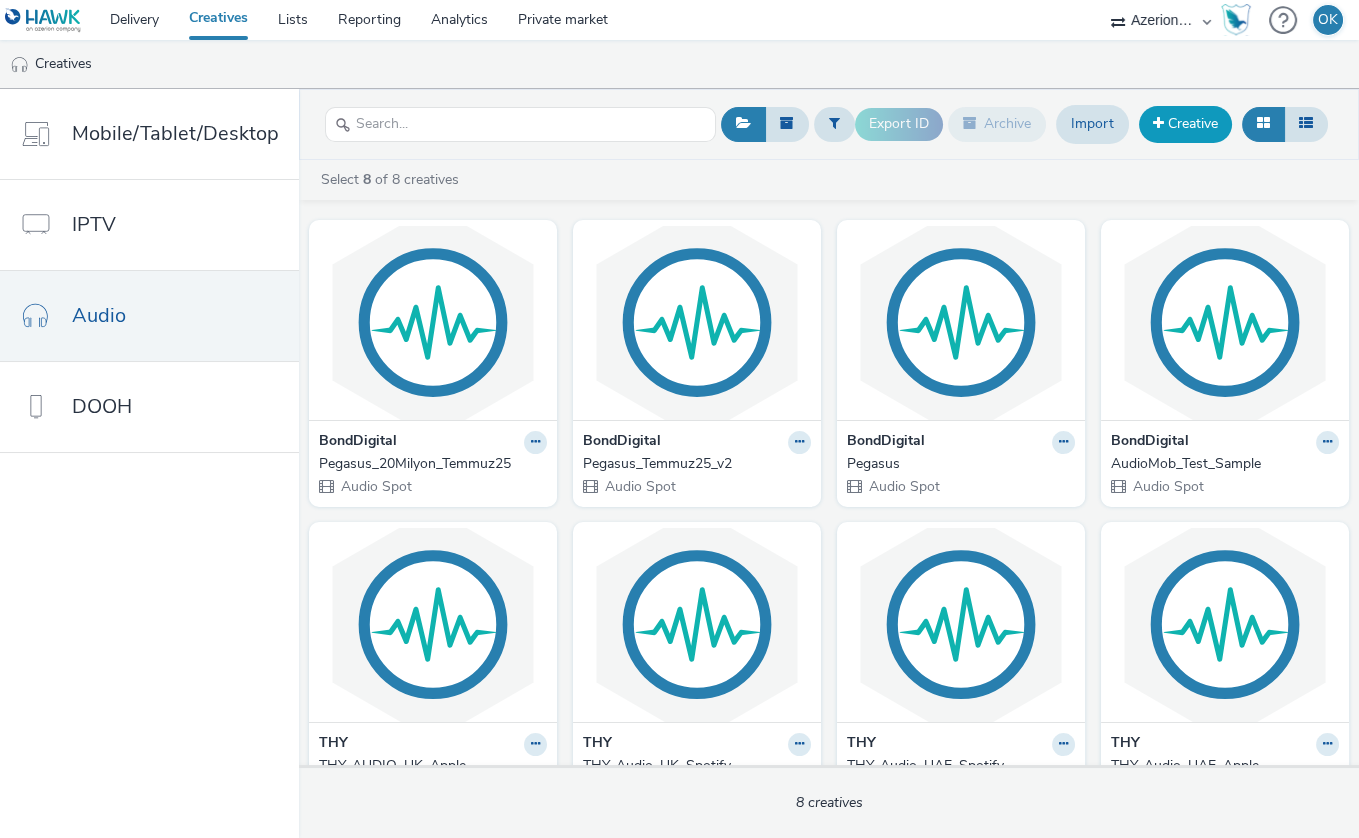 click on "Creative" at bounding box center (1185, 124) 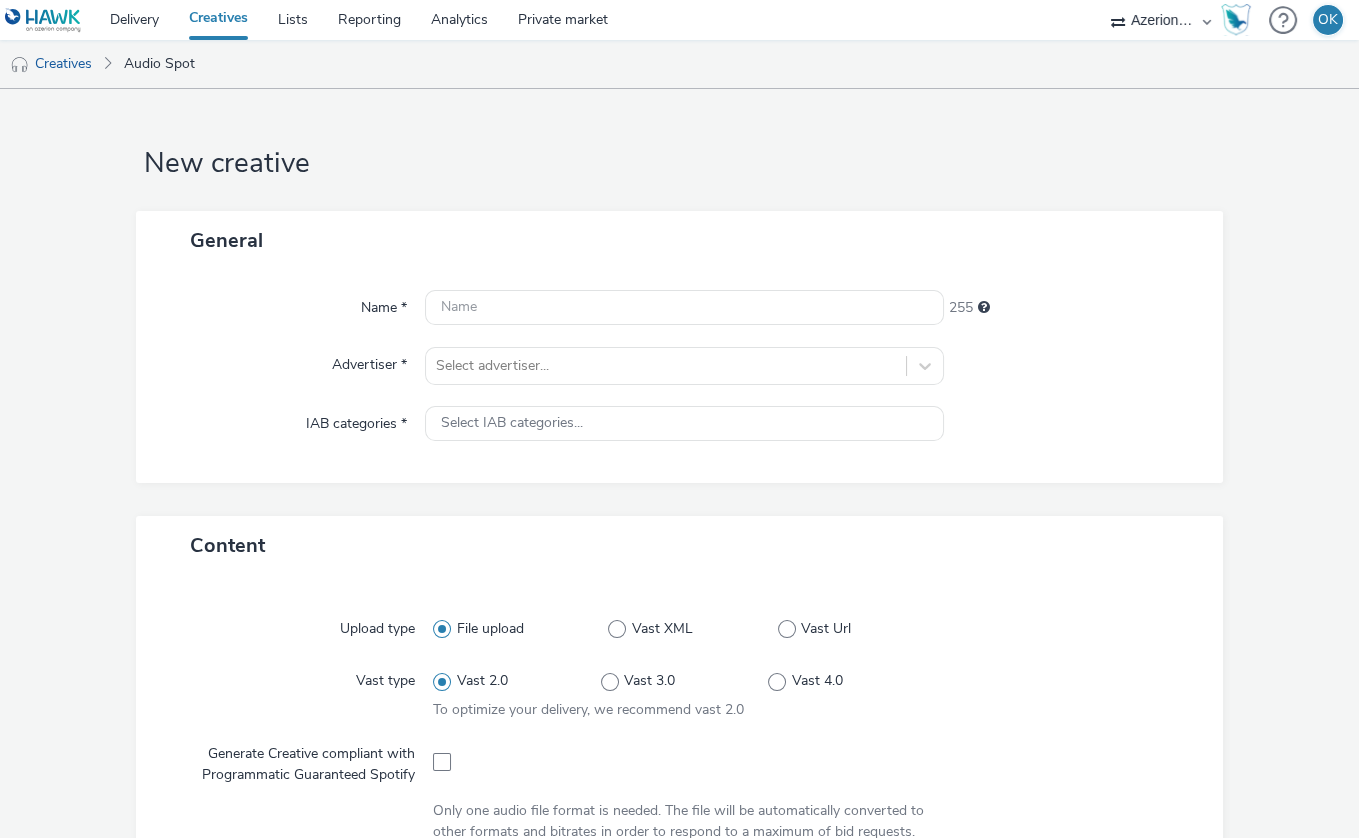 click on "Name * 255 Advertiser * Select advertiser... IAB categories * Select IAB categories..." at bounding box center [679, 376] 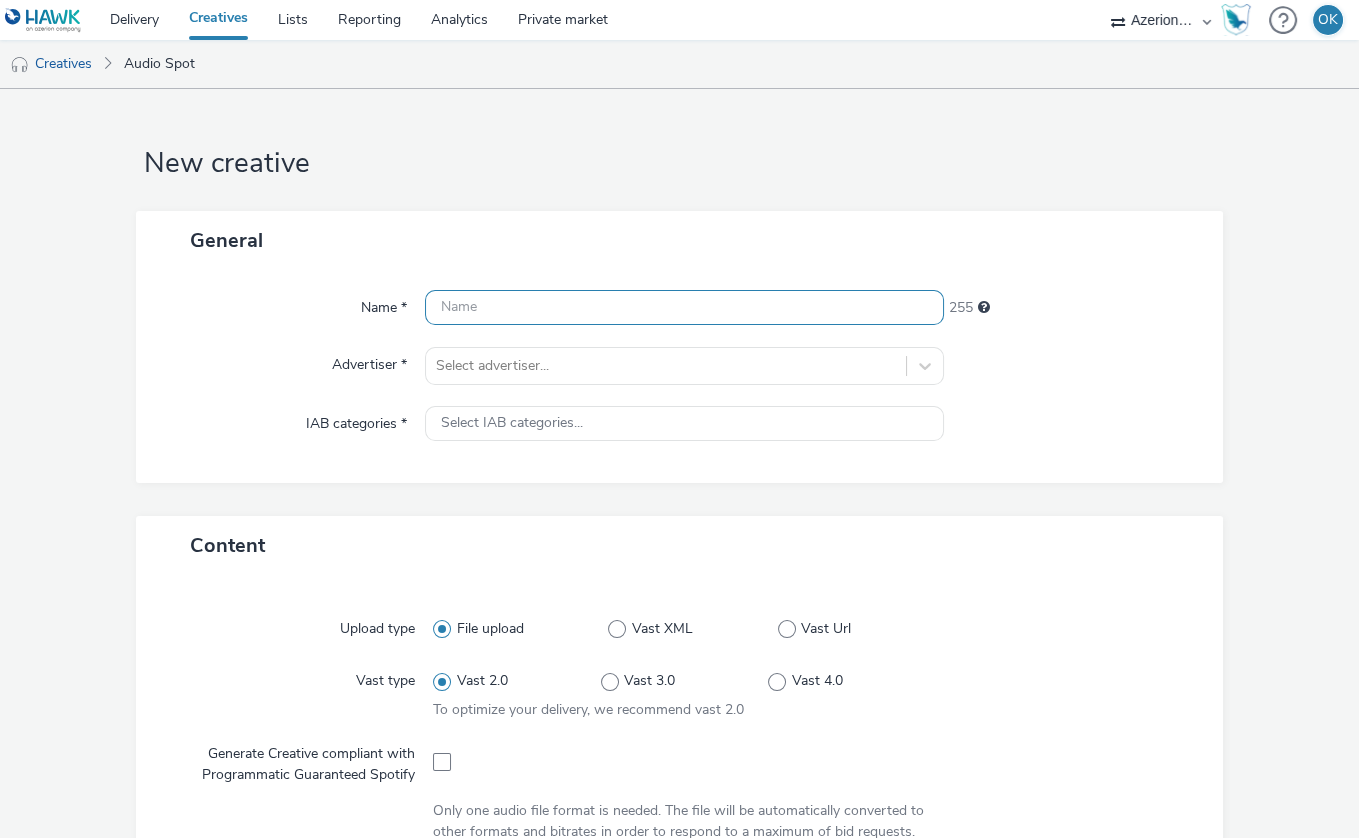 click at bounding box center [684, 307] 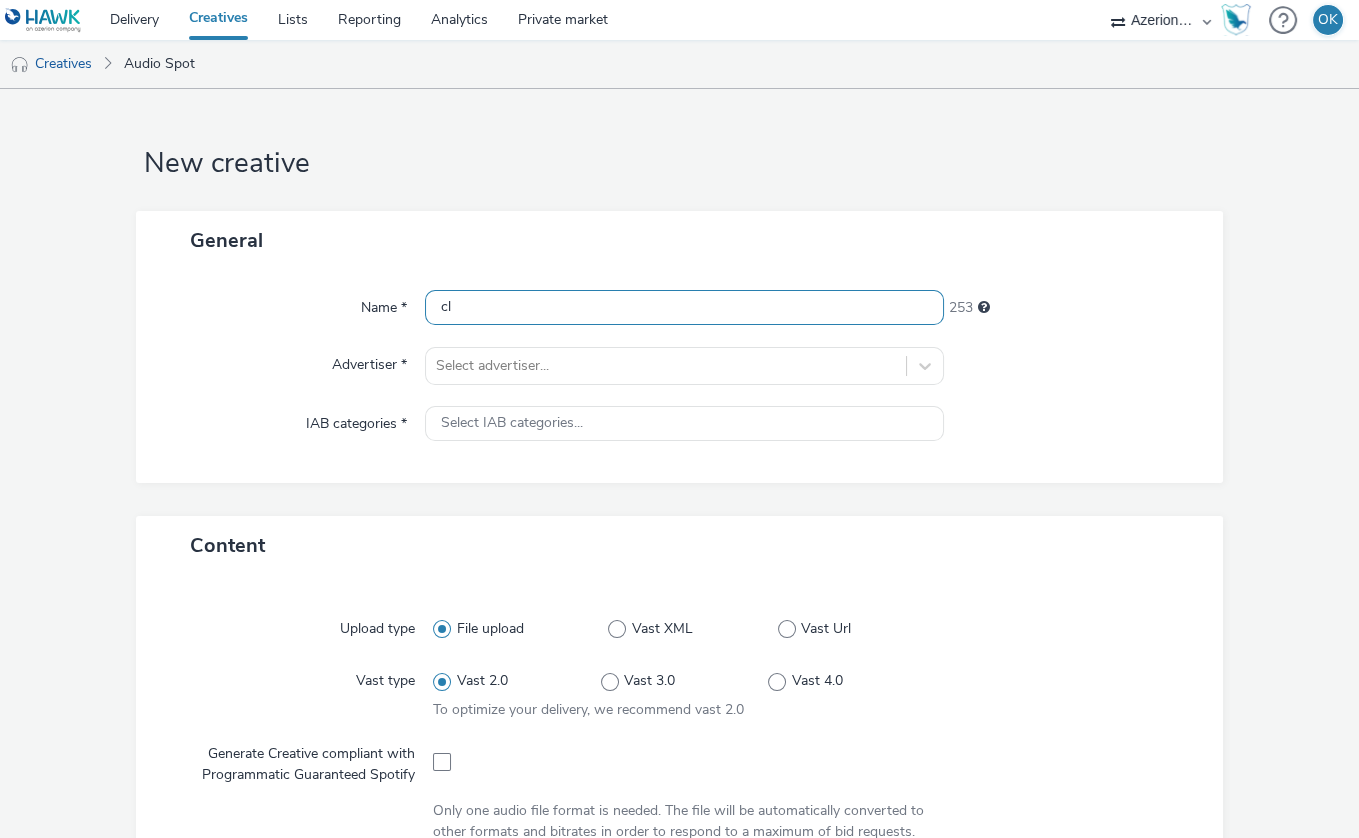 type on "c" 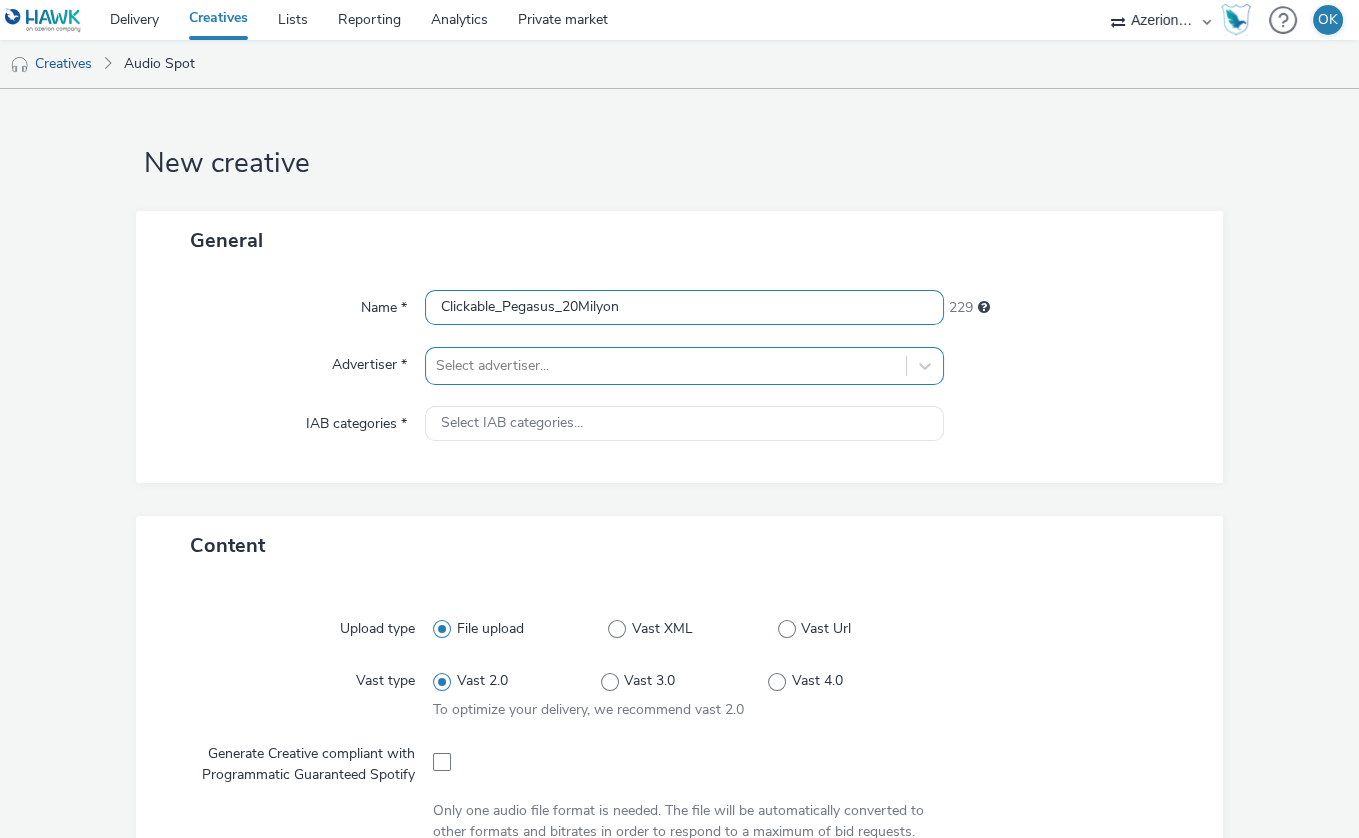 type on "Clickable_Pegasus_20Milyon" 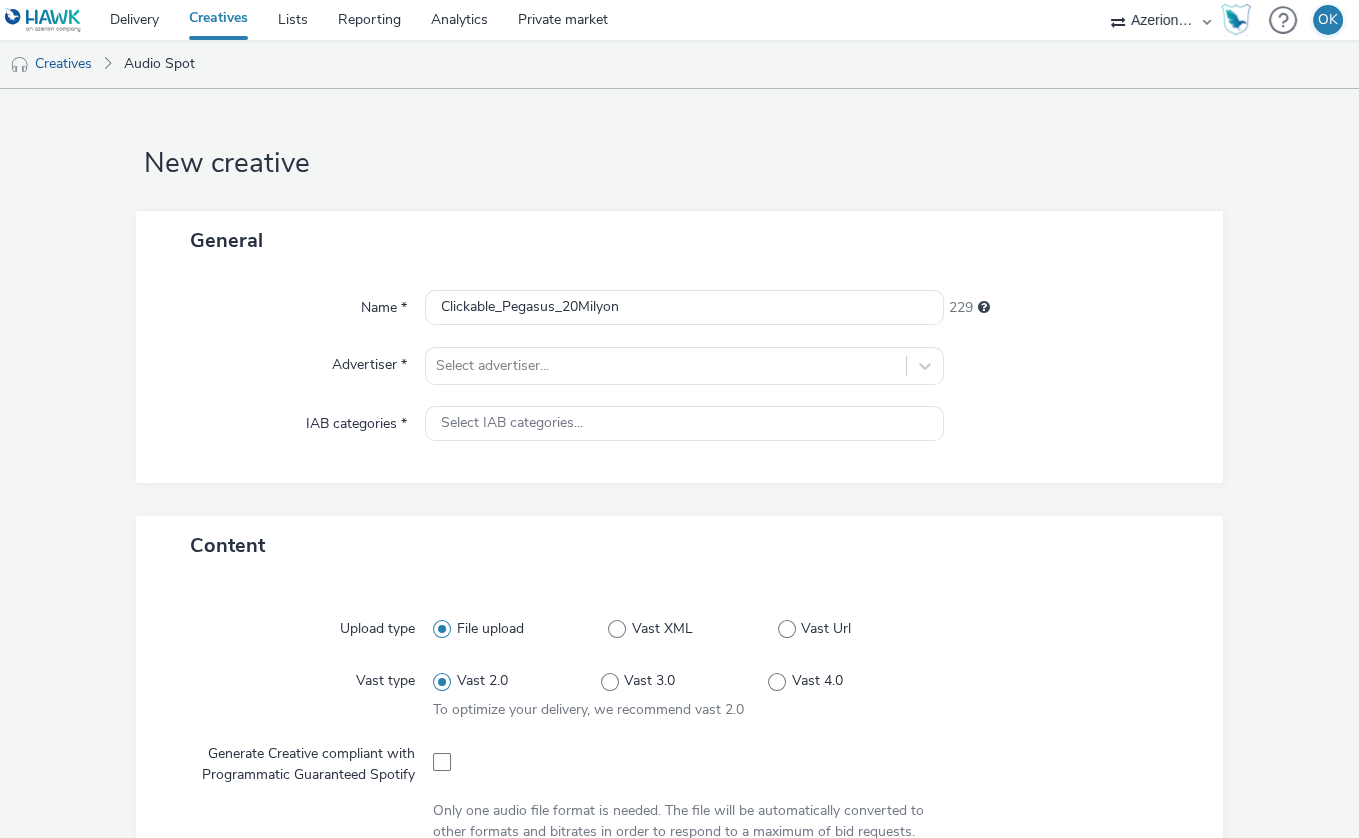 click at bounding box center [47, 20] 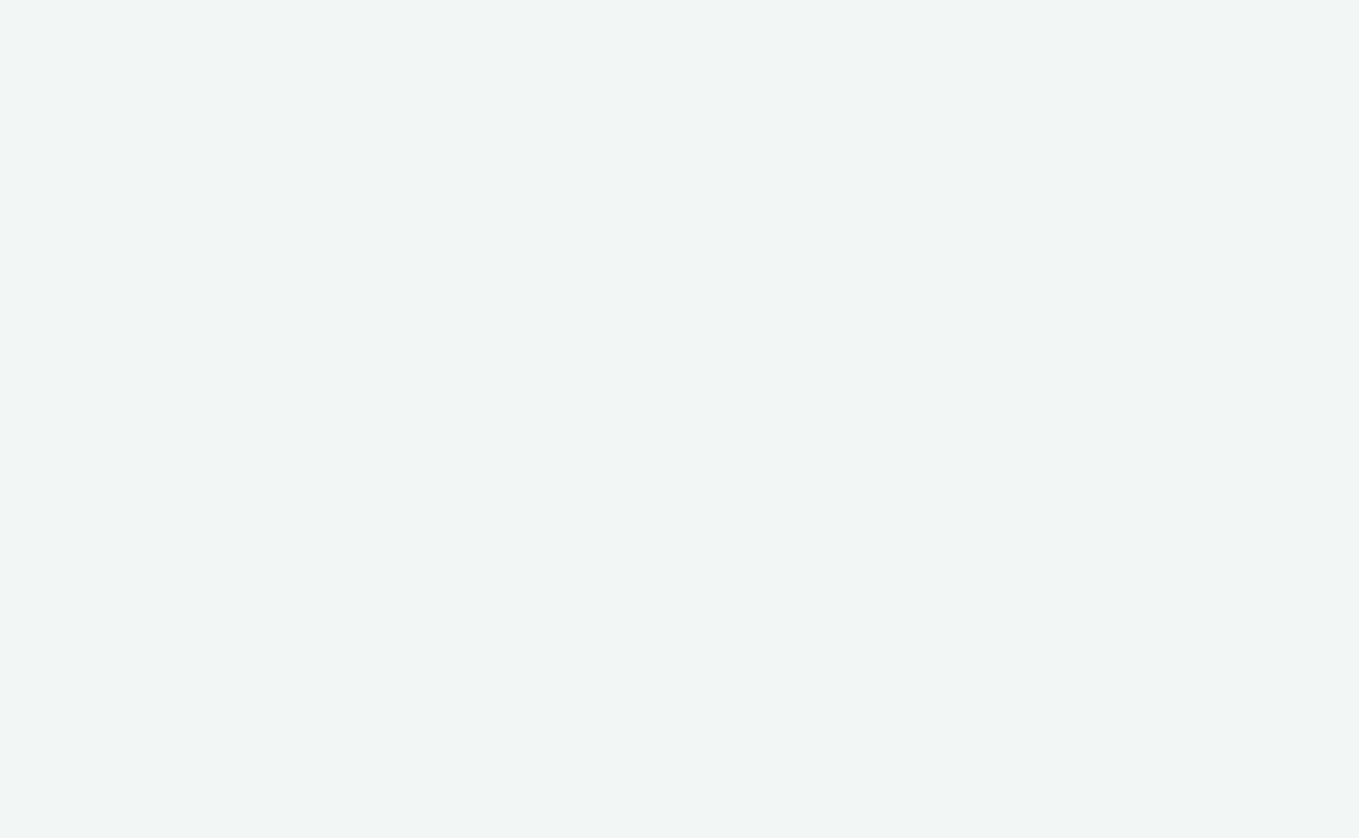 scroll, scrollTop: 0, scrollLeft: 0, axis: both 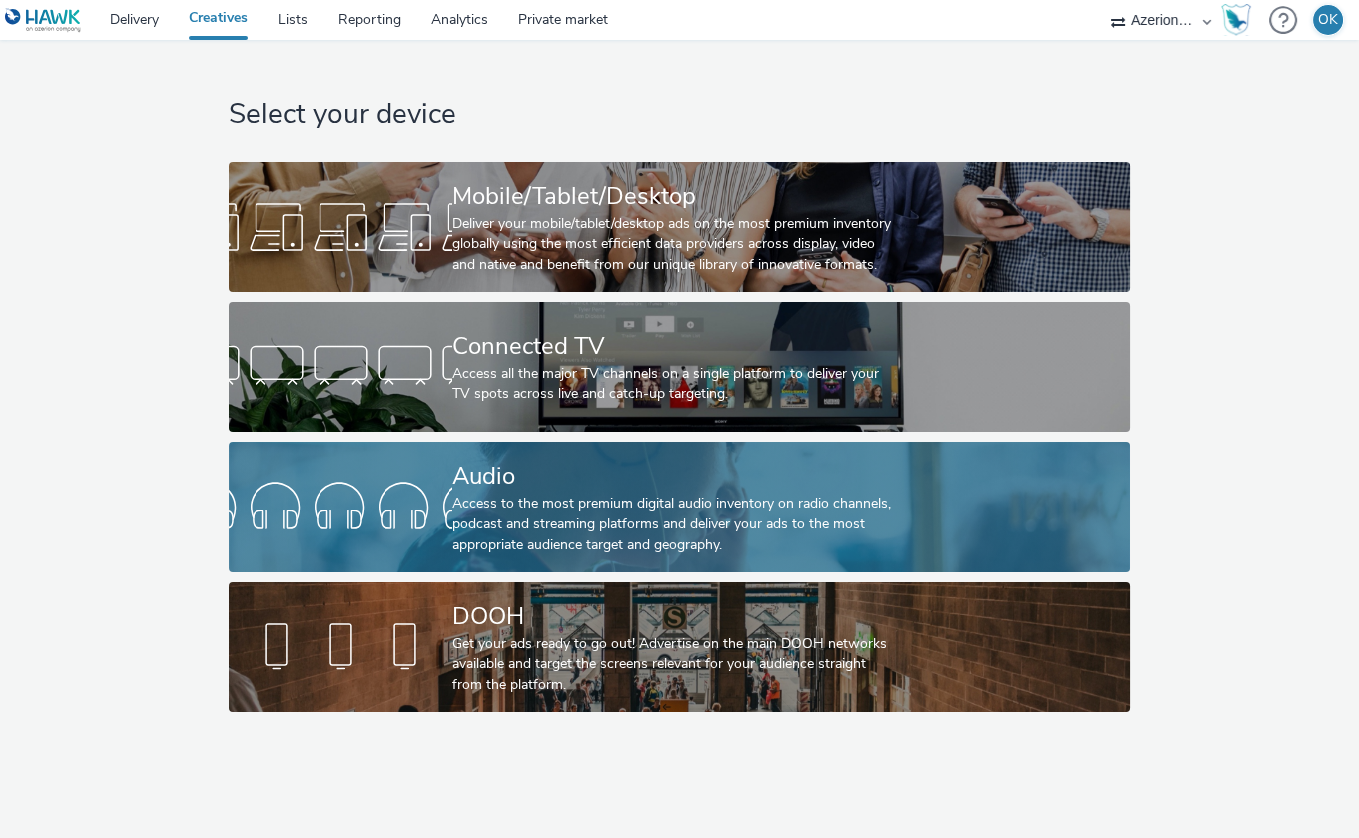 click on "Audio" at bounding box center (675, 476) 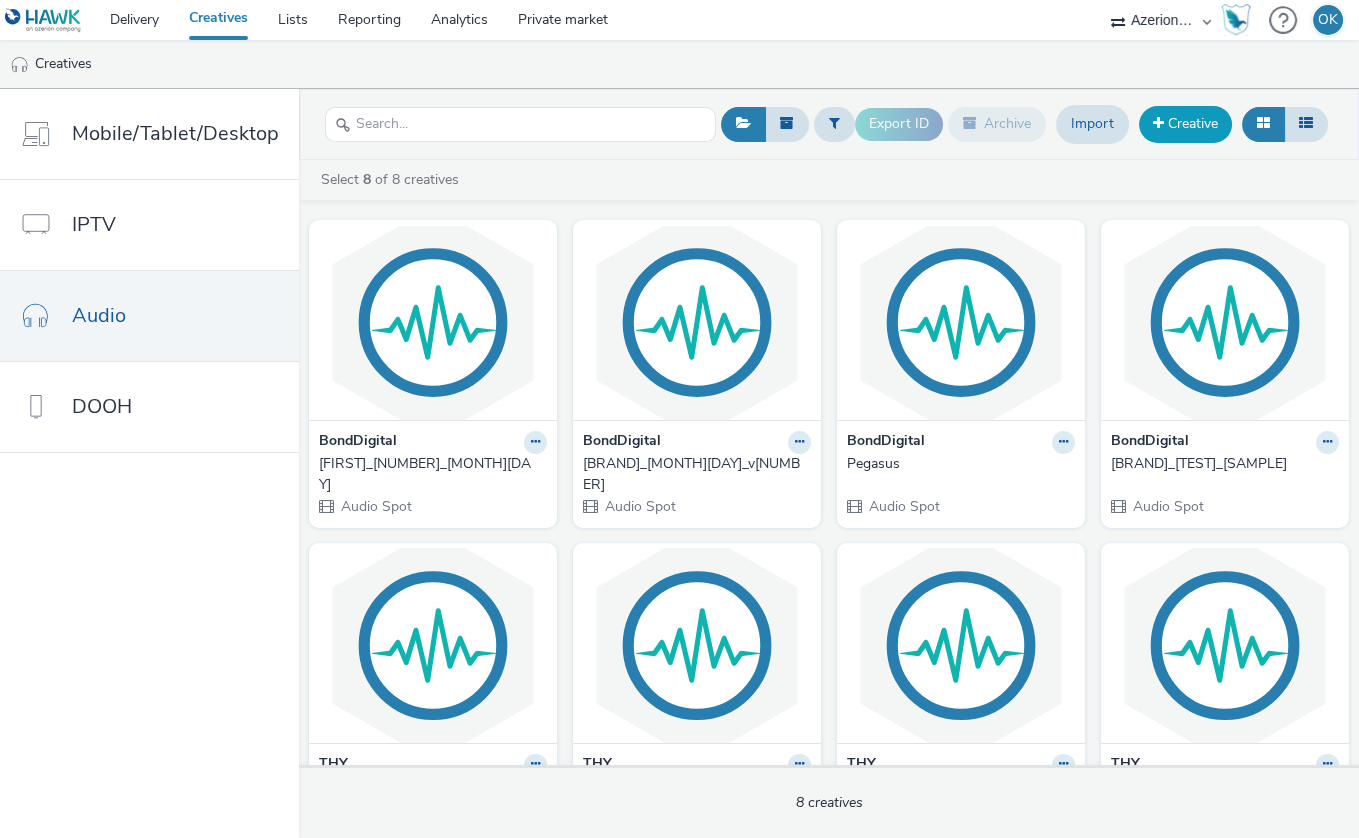 click on "Creative" at bounding box center [1185, 124] 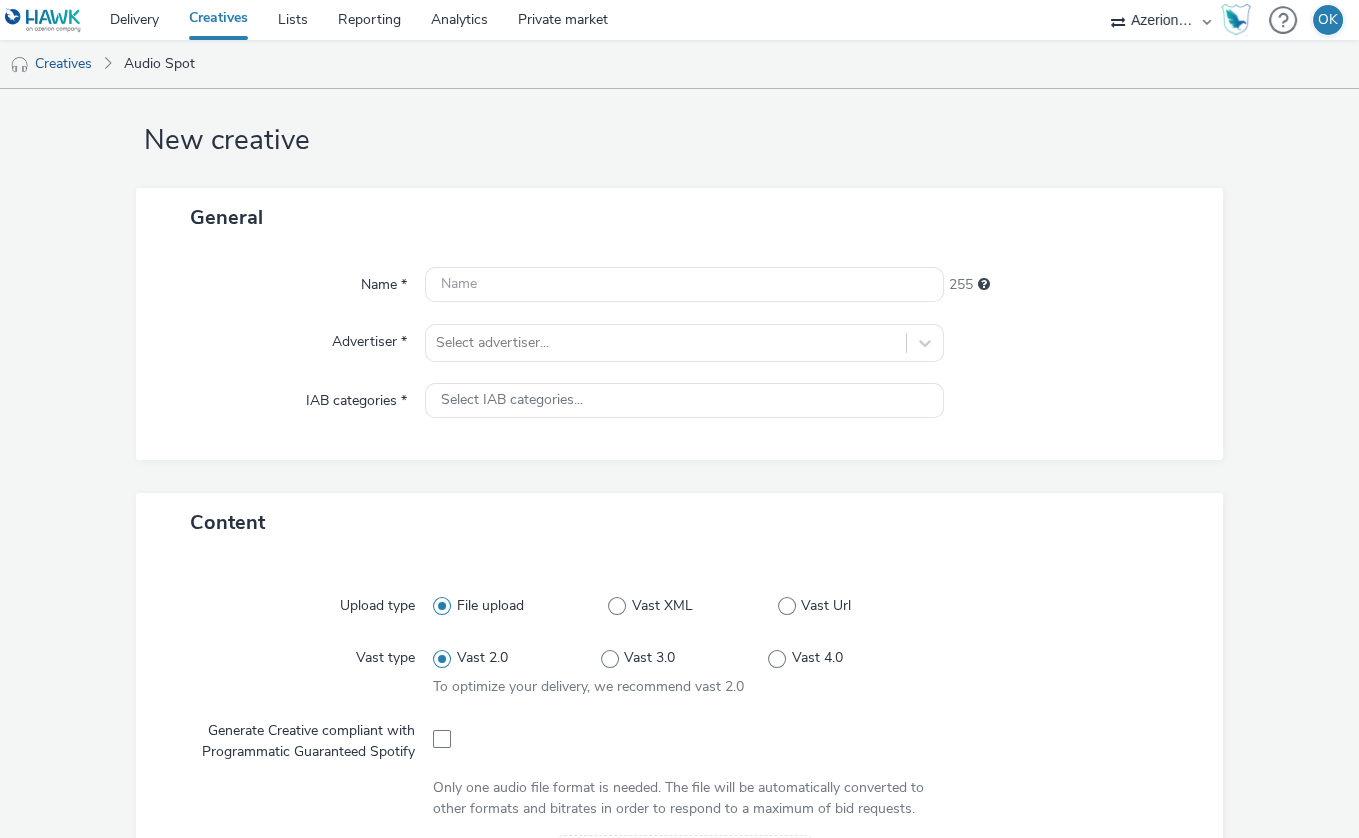 scroll, scrollTop: 0, scrollLeft: 0, axis: both 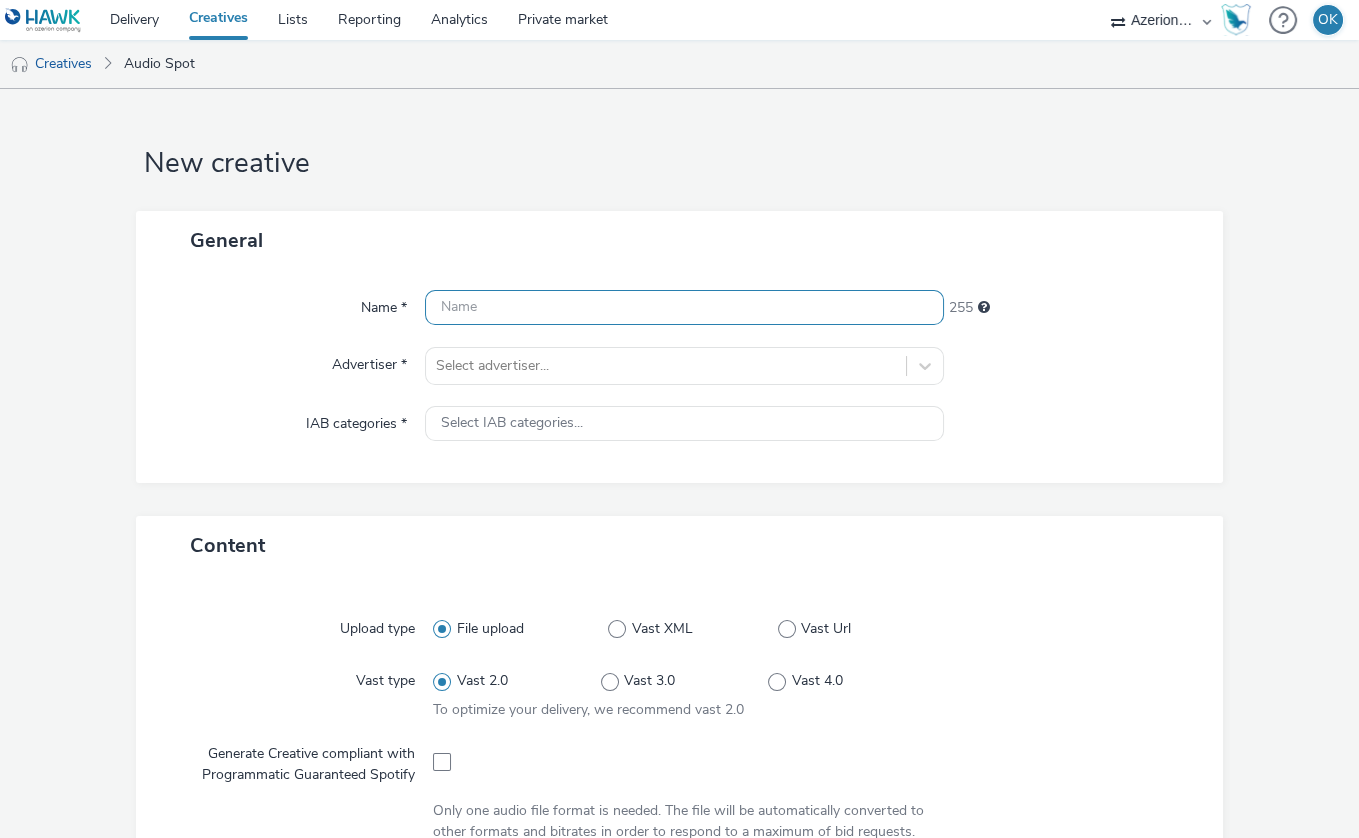 click at bounding box center [684, 307] 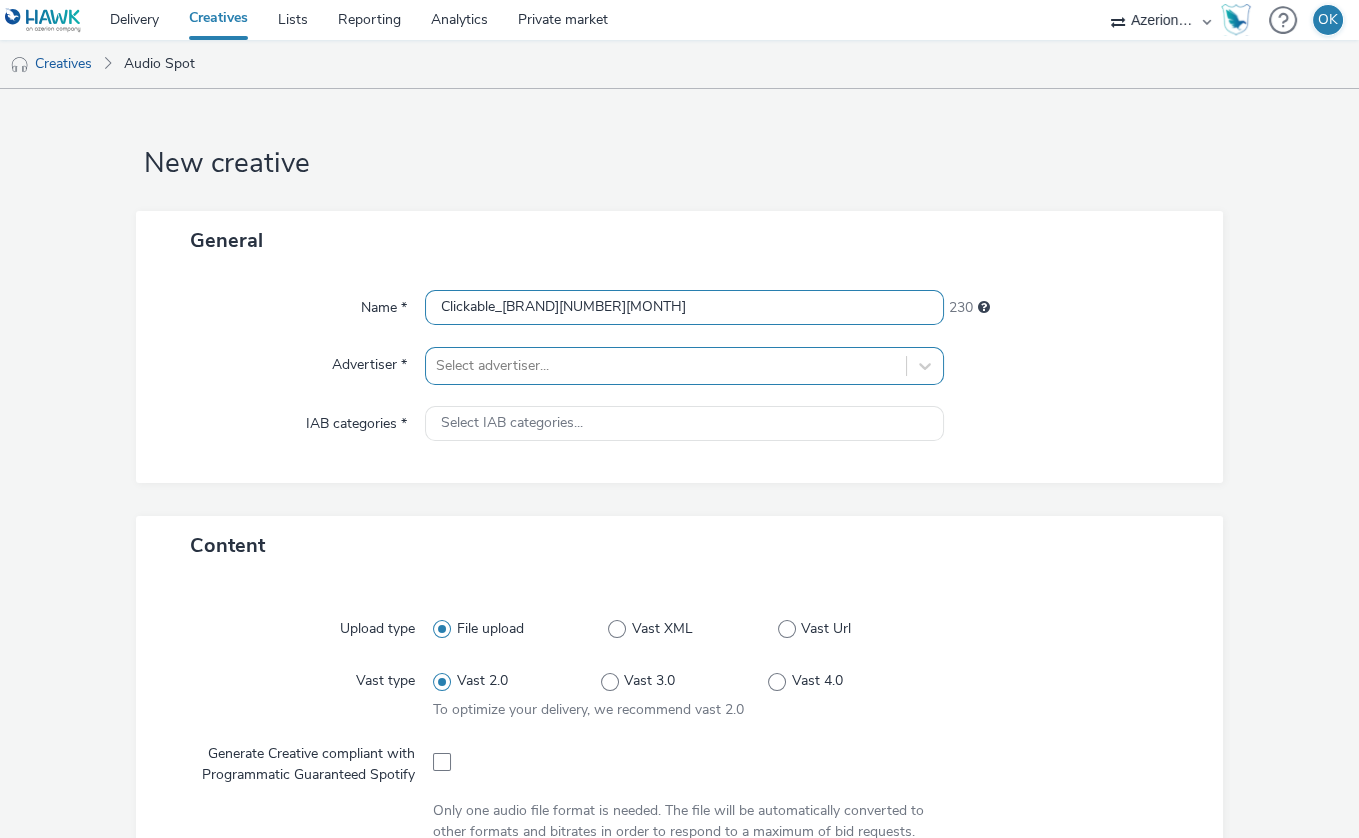 type on "Clickable_[BRAND][NUMBER][MONTH]" 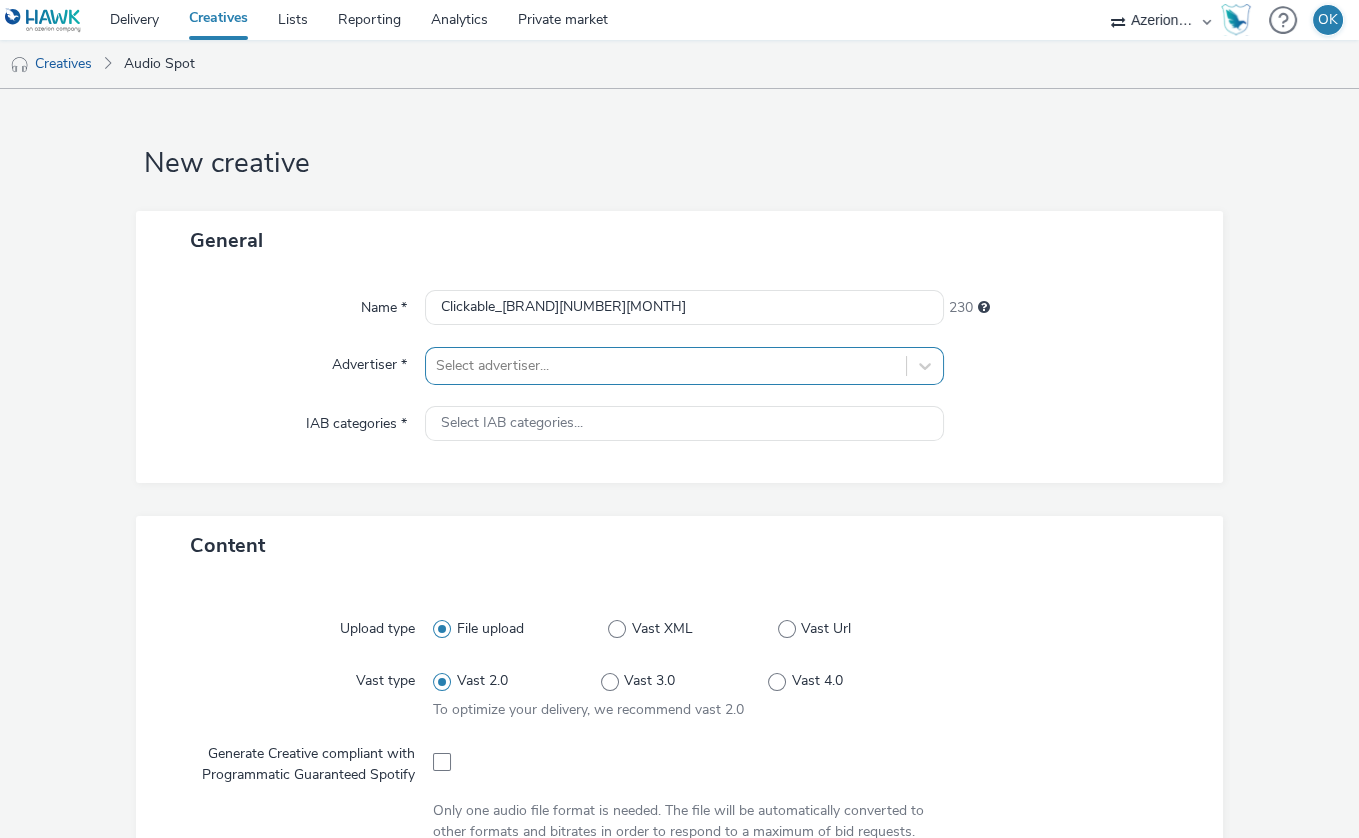 click at bounding box center [666, 366] 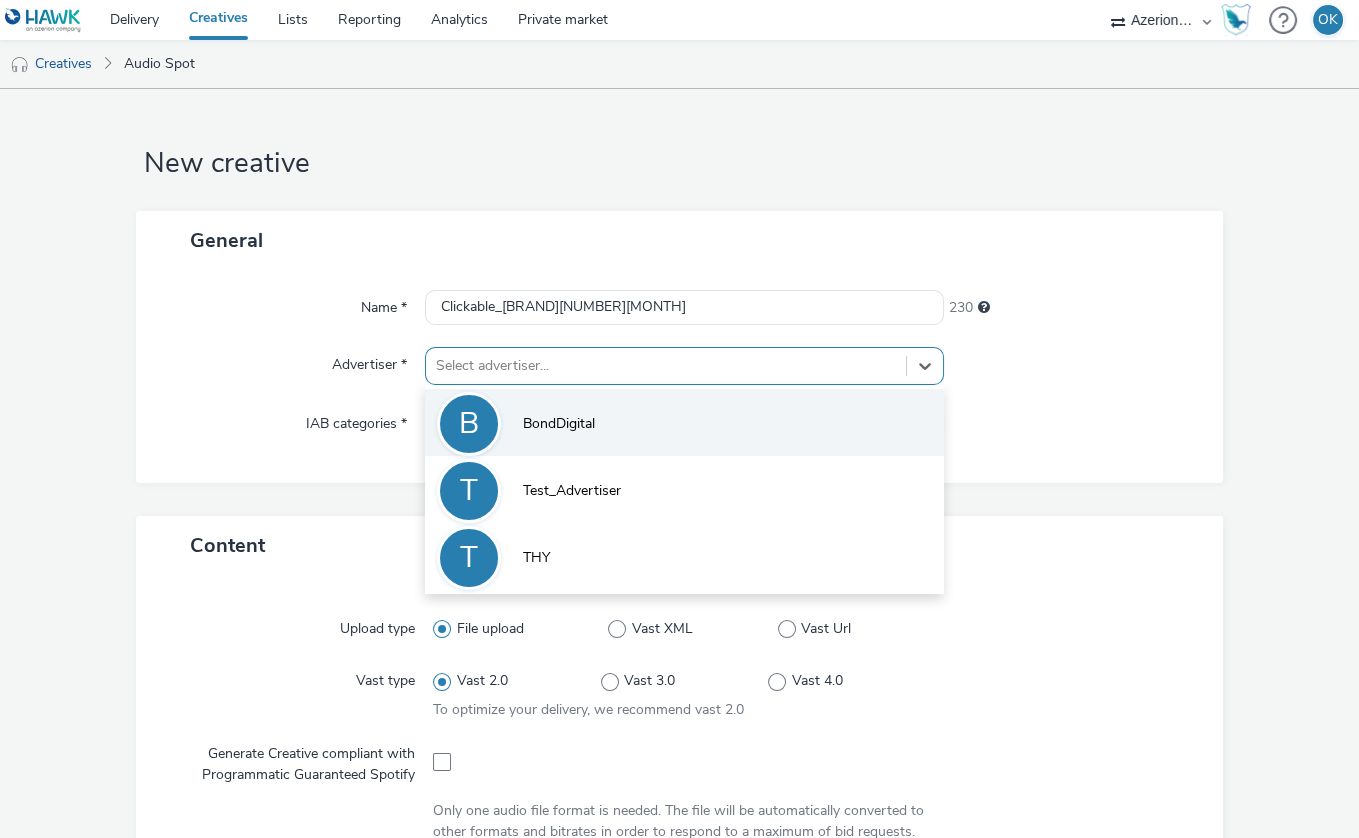 click on "B BondDigital" at bounding box center [684, 422] 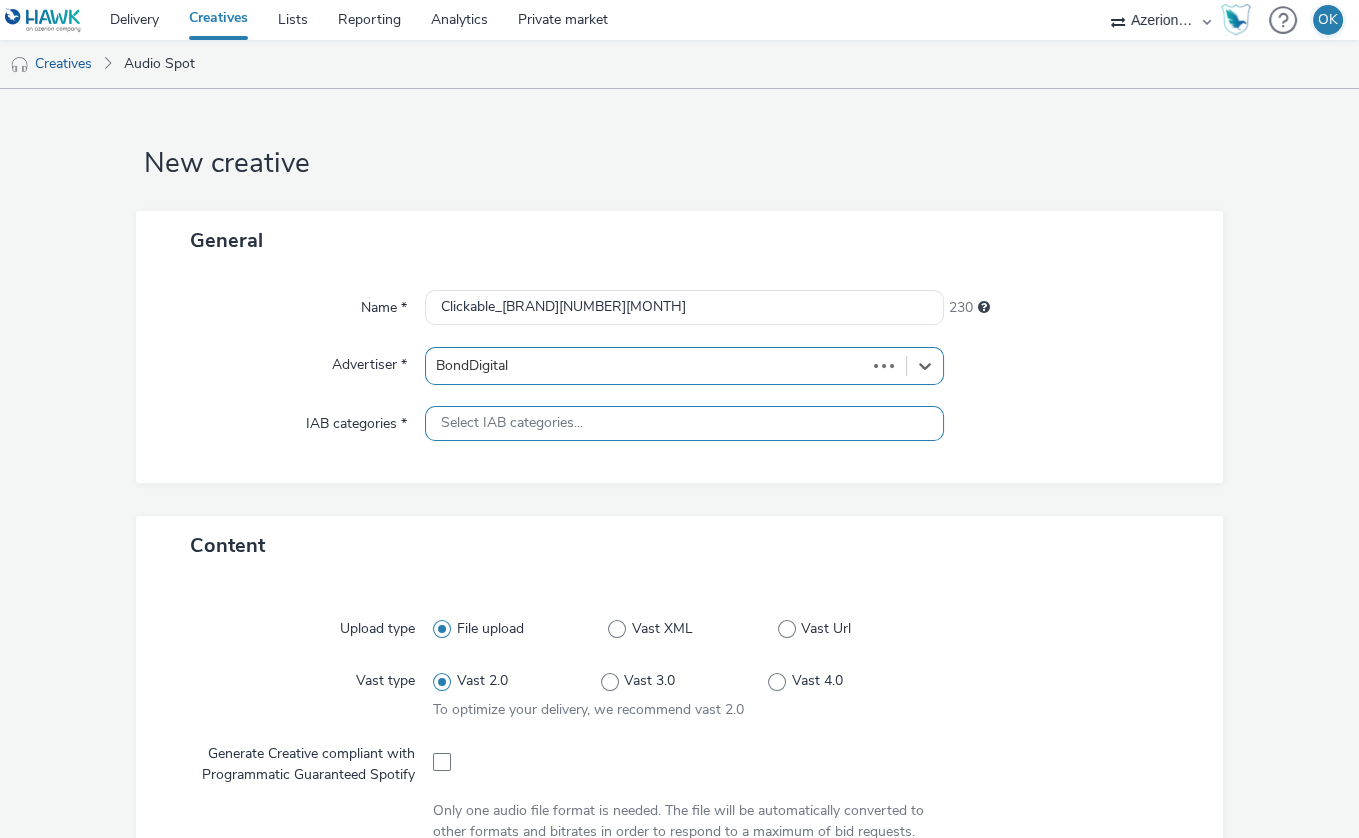 type on "http://www.thebonddigital.com" 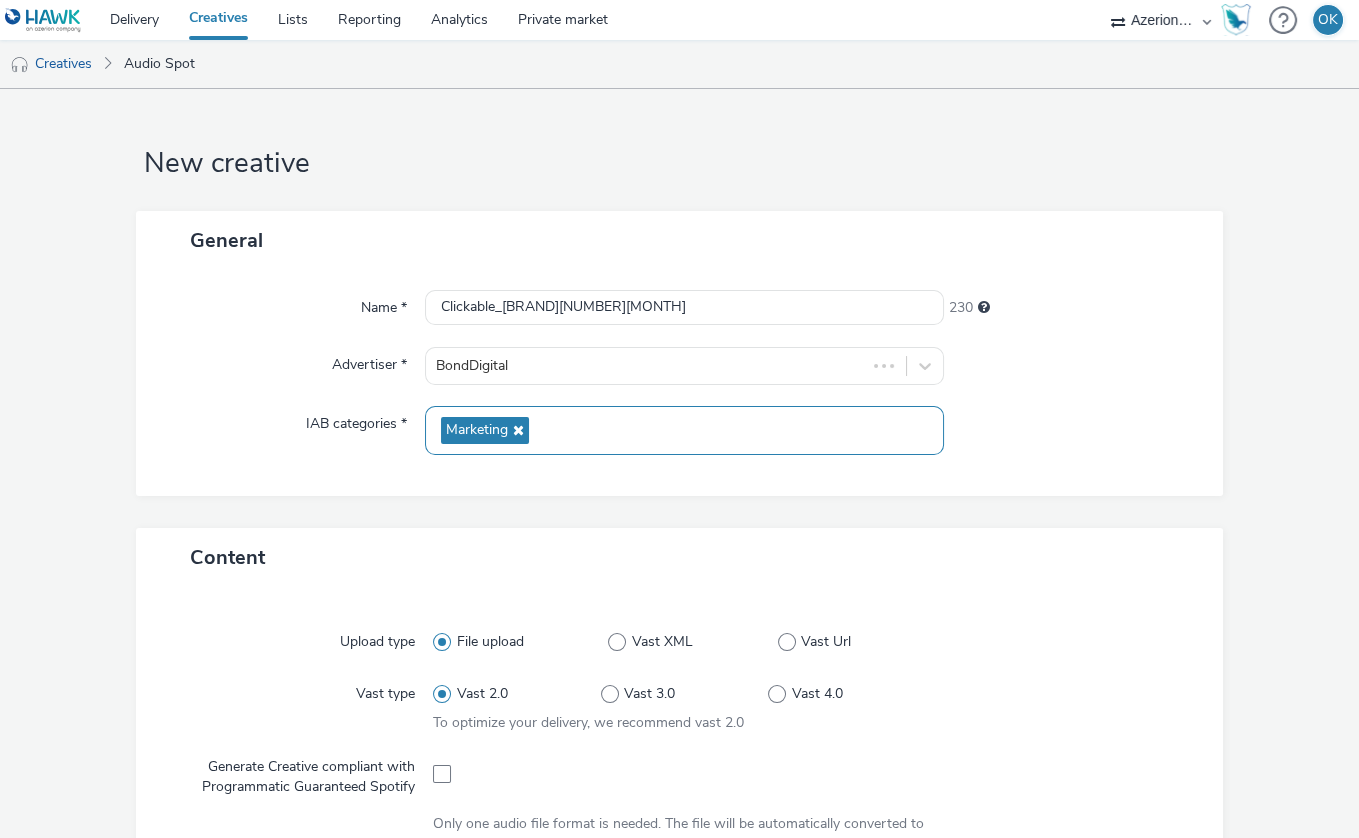 click on "Marketing" at bounding box center [485, 430] 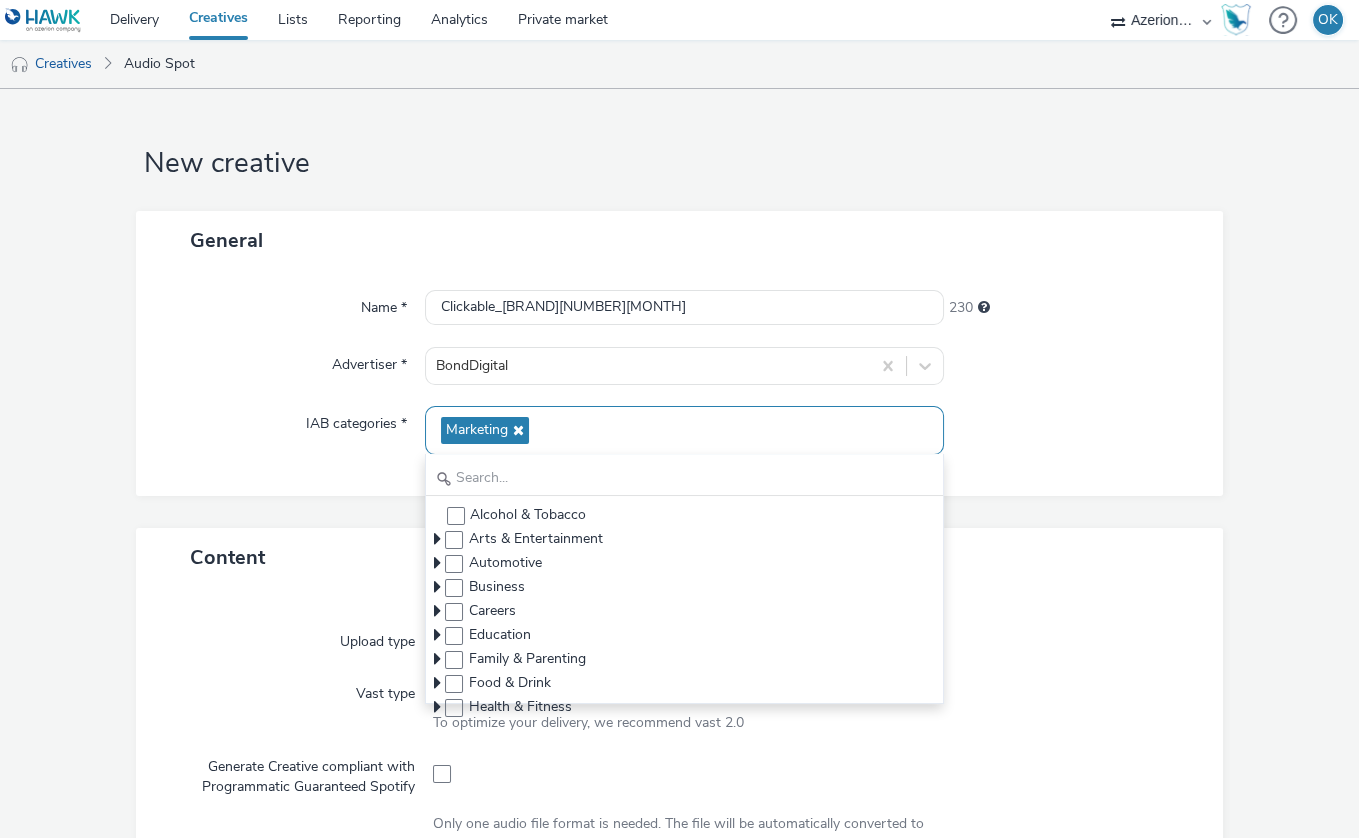 click at bounding box center [516, 430] 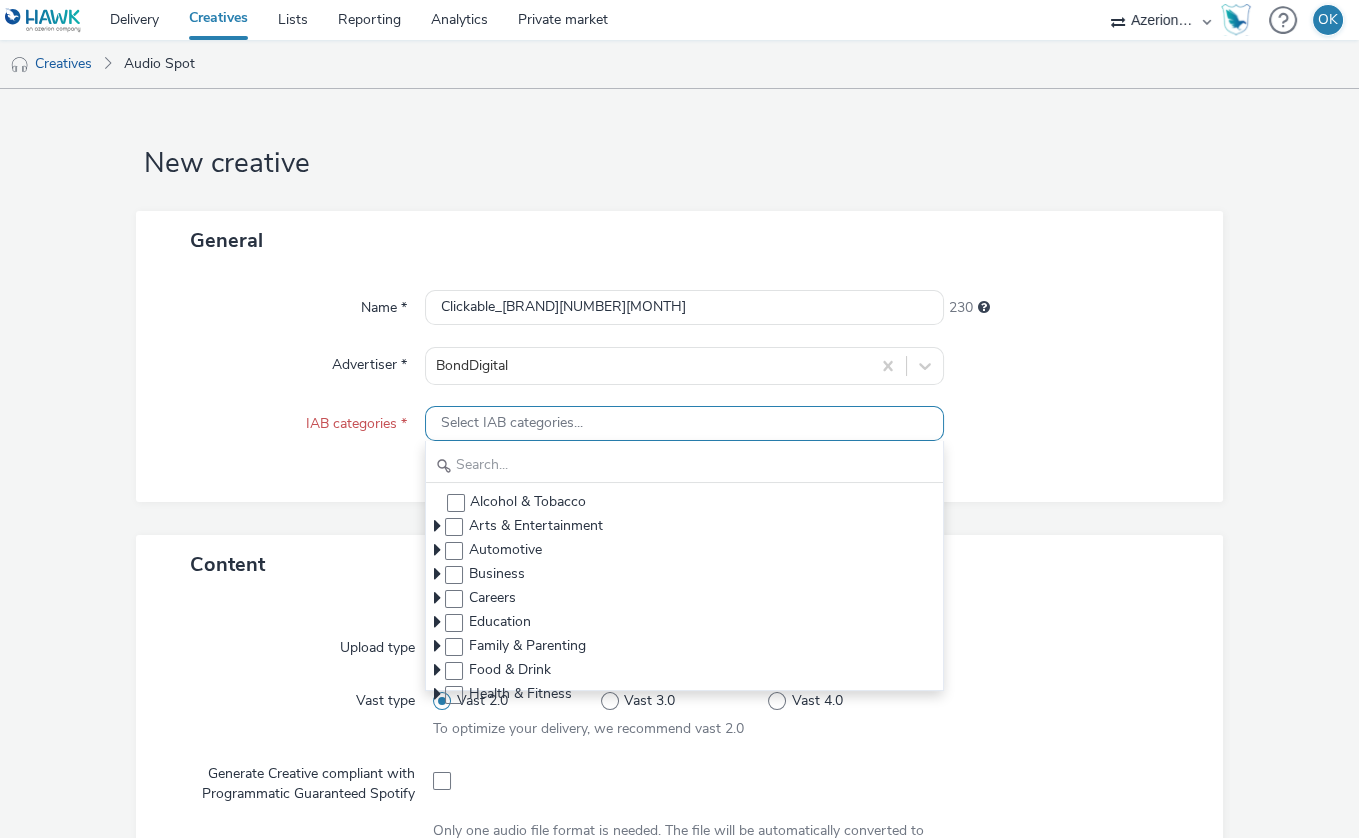 click on "Select IAB categories..." at bounding box center (512, 423) 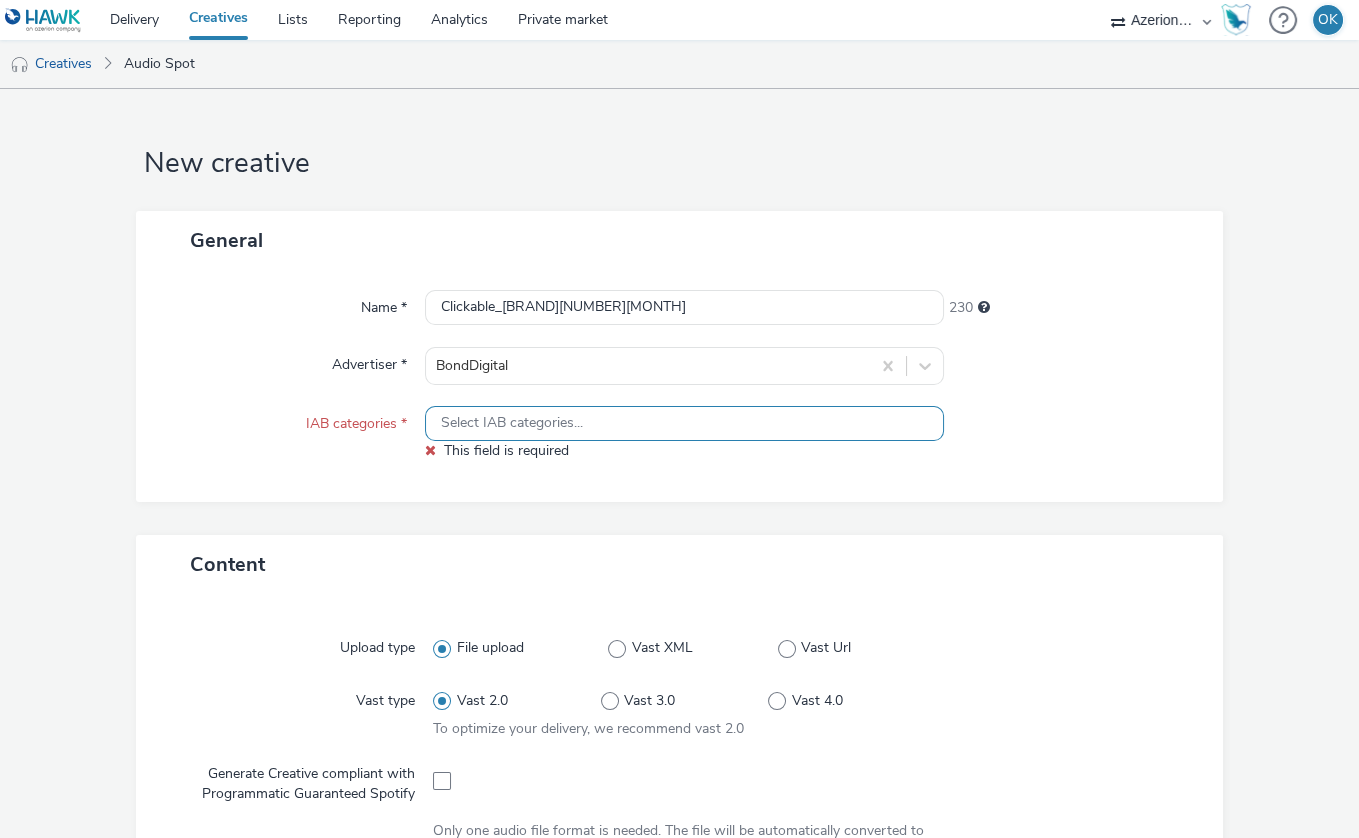 click on "Select IAB categories..." at bounding box center (512, 423) 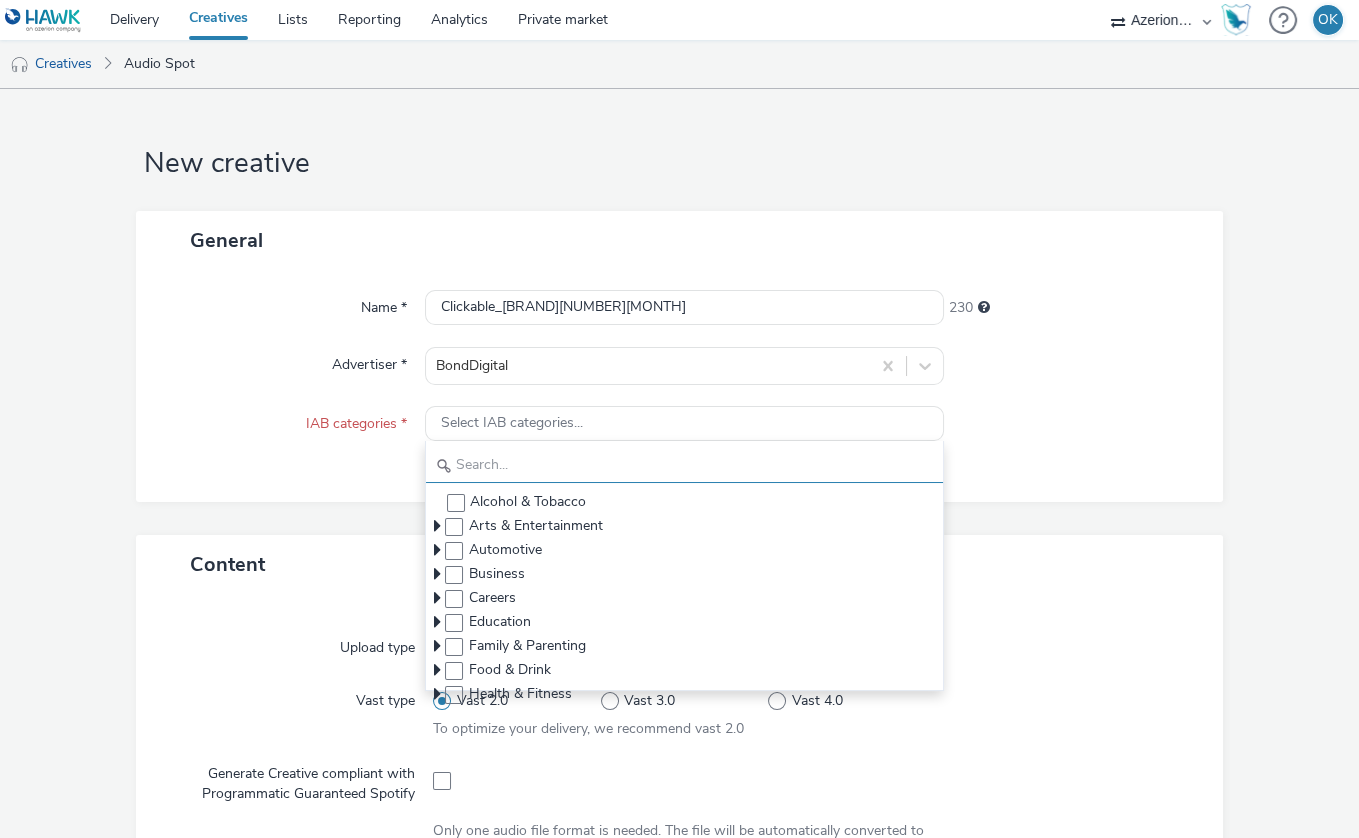 click at bounding box center (684, 465) 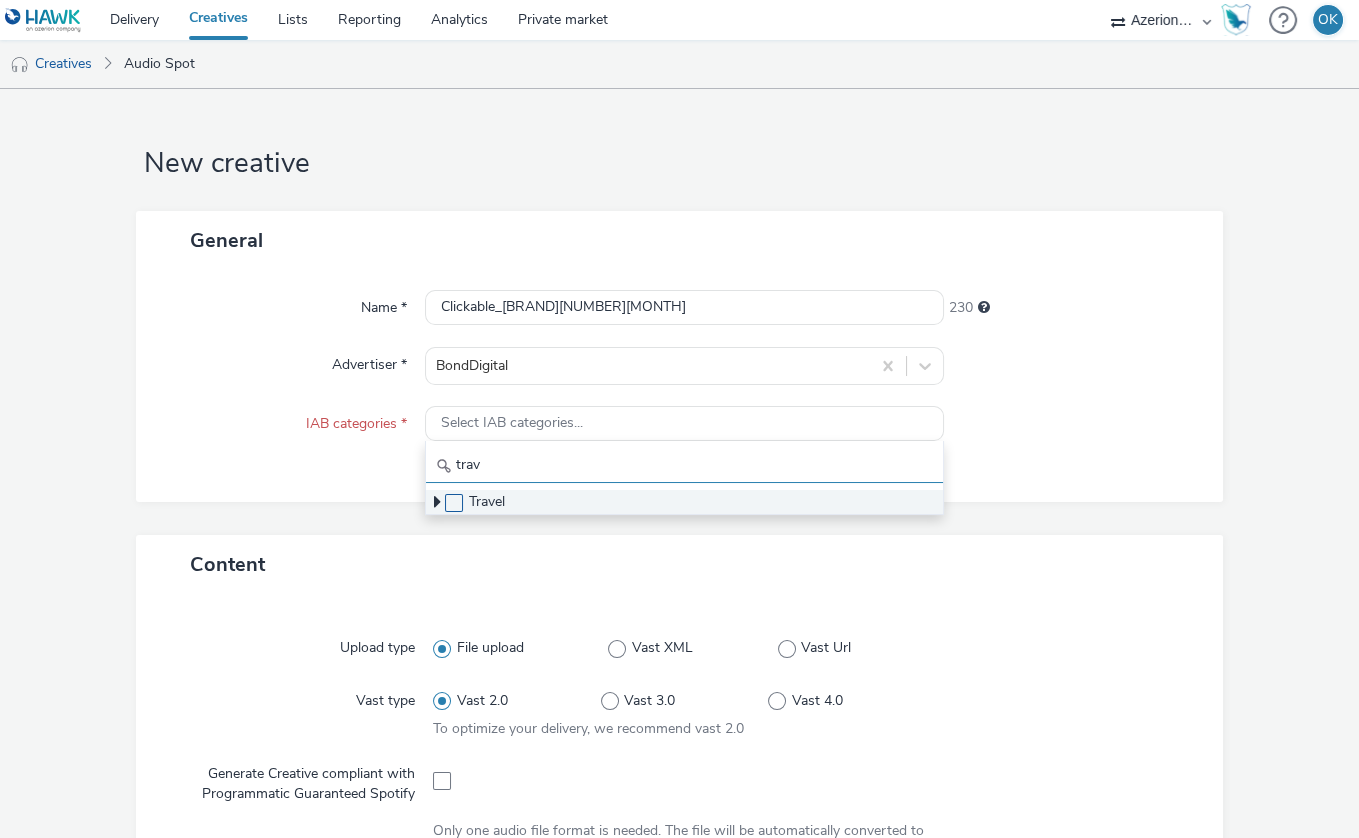 type on "trav" 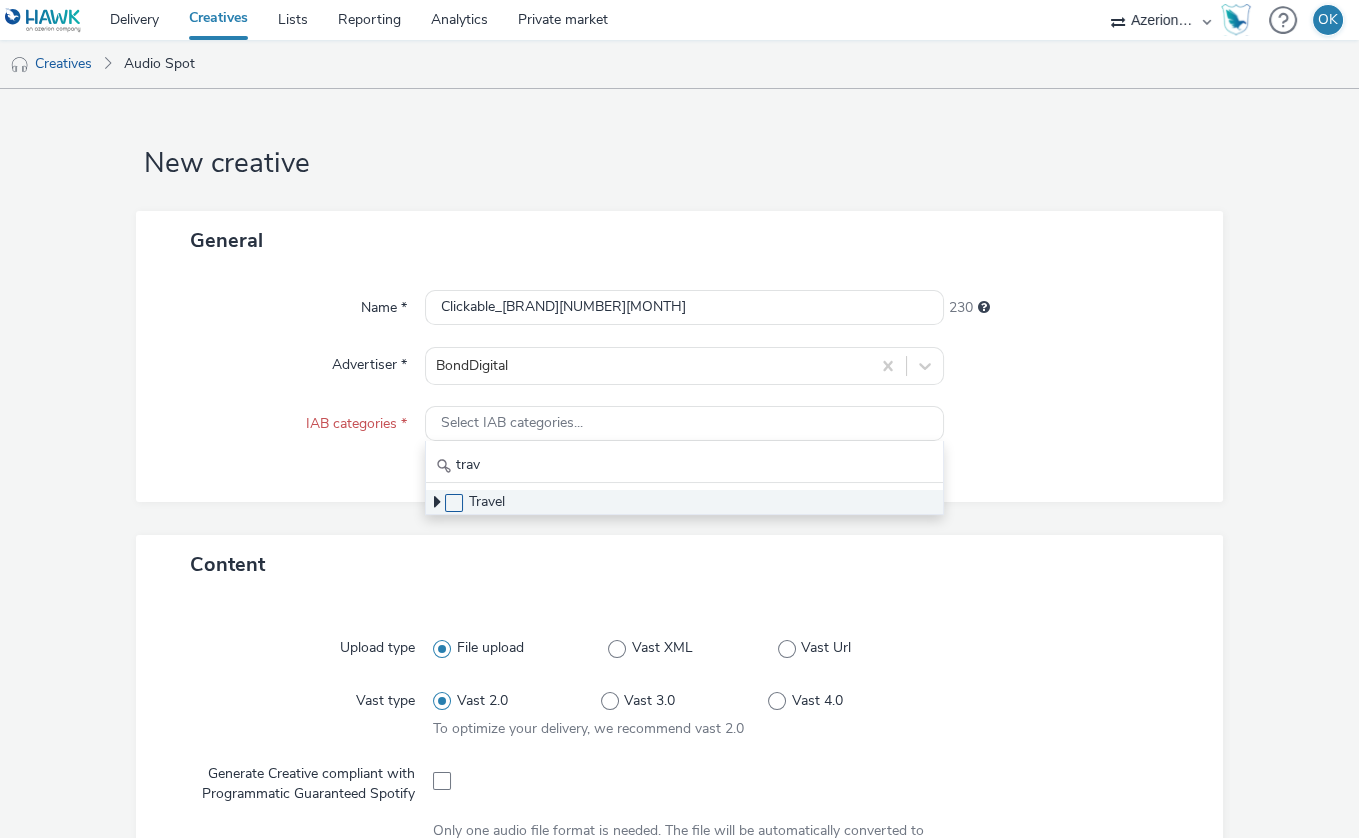 click at bounding box center (454, 503) 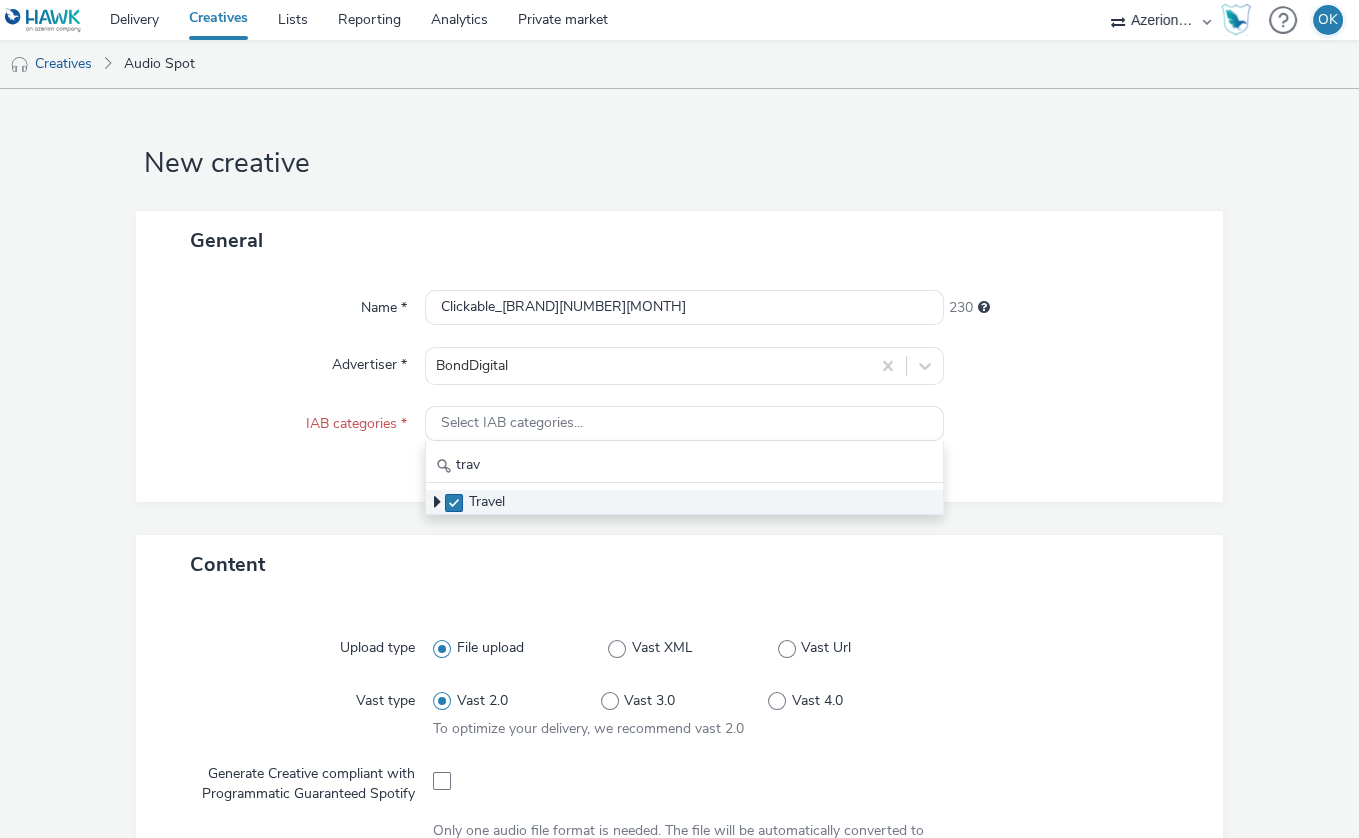 checkbox on "true" 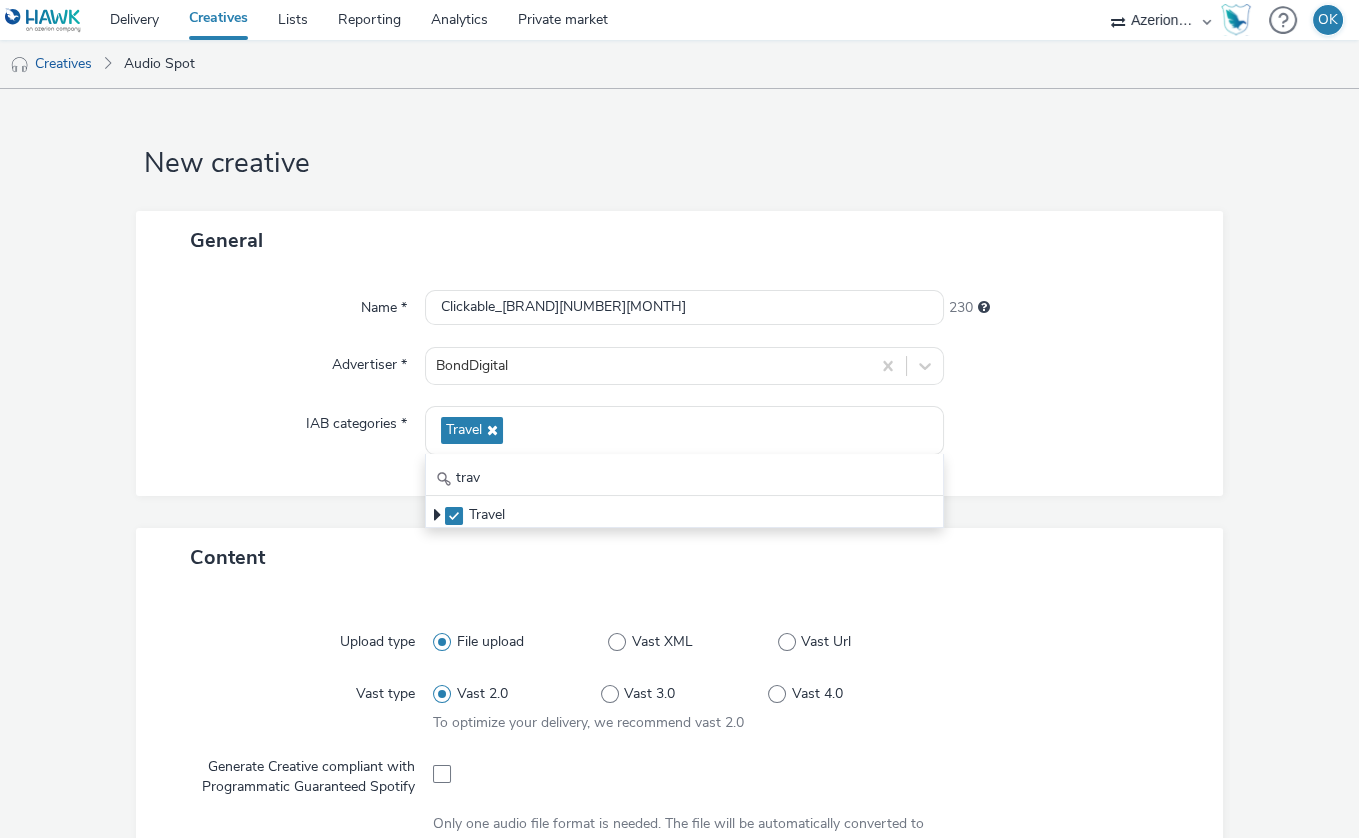 click on "Upload type File upload Vast XML Vast Url Vast type Vast 2.0 Vast 3.0 Vast 4.0 To optimize your delivery, we recommend vast 2.0 Generate Creative compliant with Programmatic Guaranteed Spotify Only one audio file format is needed. The file will be automatically converted to other formats and bitrates in order to respond to a maximum of bid requests. Drag & Drop or Browse files. Format: .mp3 .mp4 .ogg .aac .mpg .wav 6Mo max Redirect URL * [URL]" at bounding box center (679, 877) 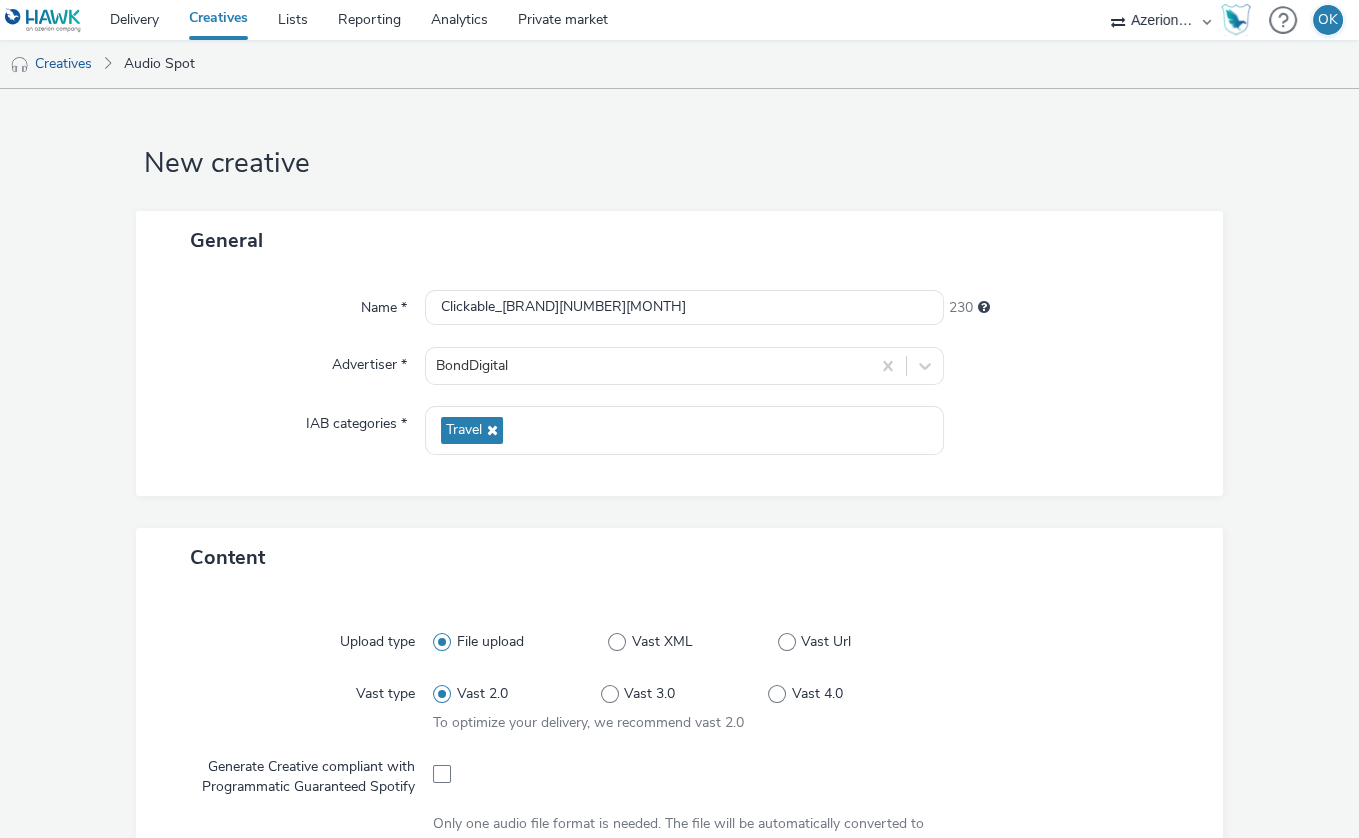 scroll, scrollTop: 388, scrollLeft: 0, axis: vertical 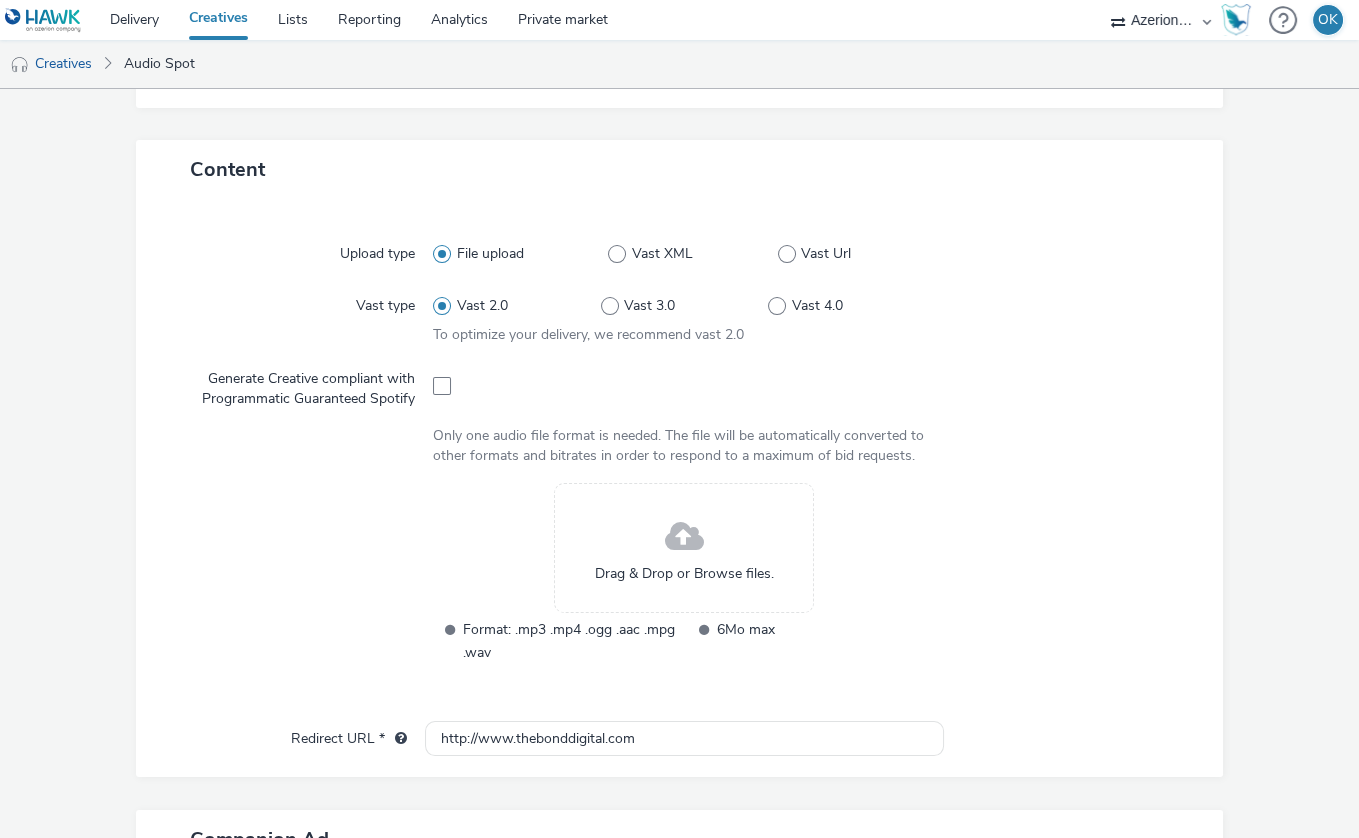 click at bounding box center (684, 537) 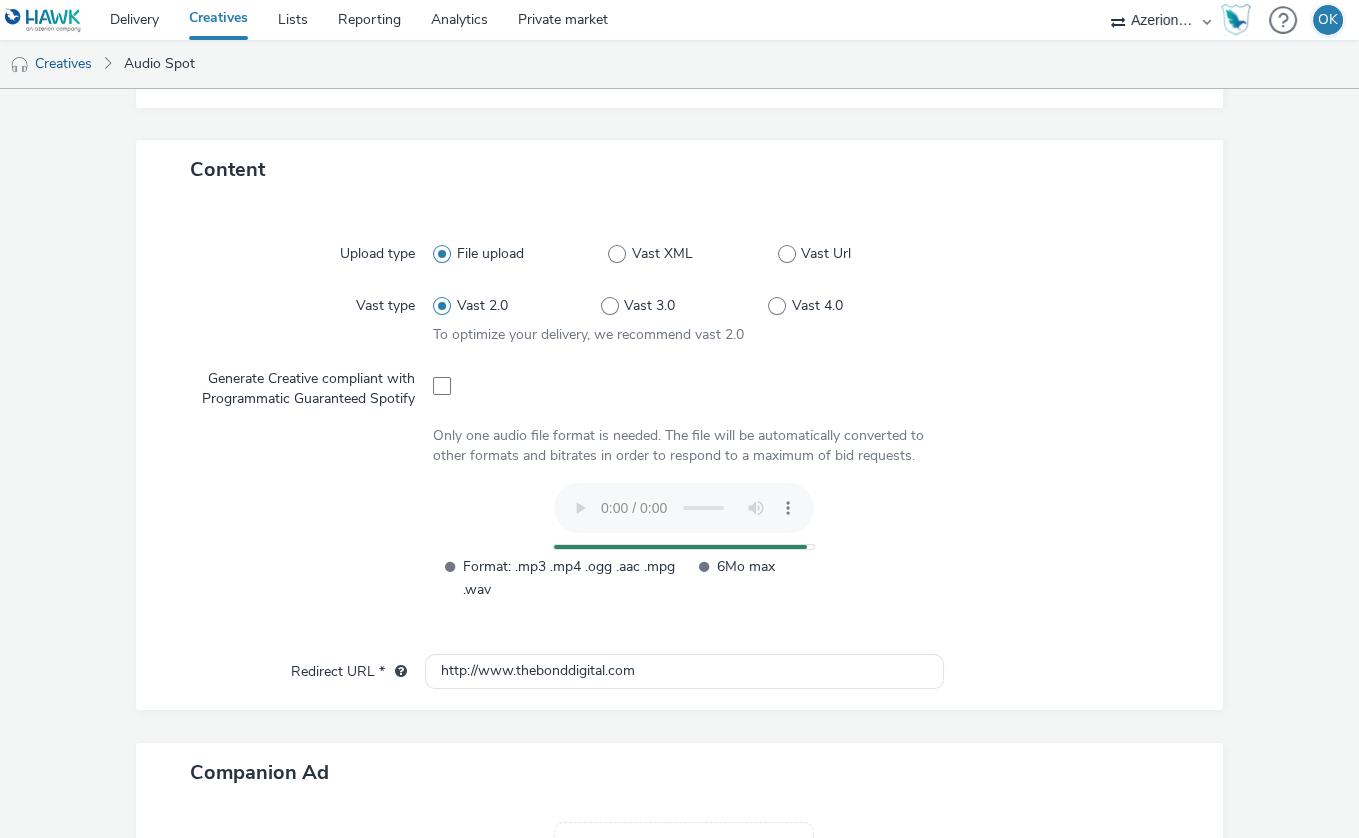 scroll, scrollTop: 551, scrollLeft: 0, axis: vertical 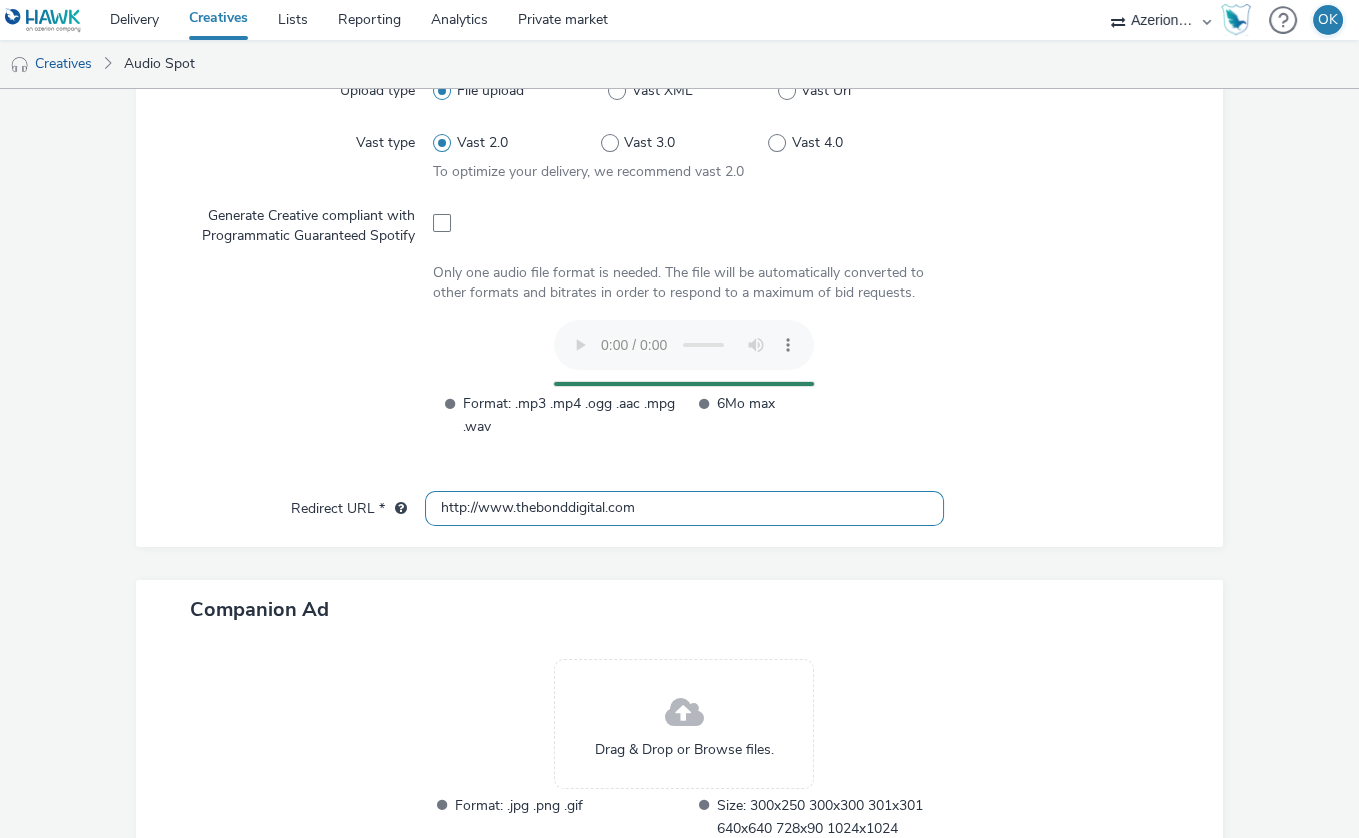 click on "http://www.thebonddigital.com" at bounding box center [684, 508] 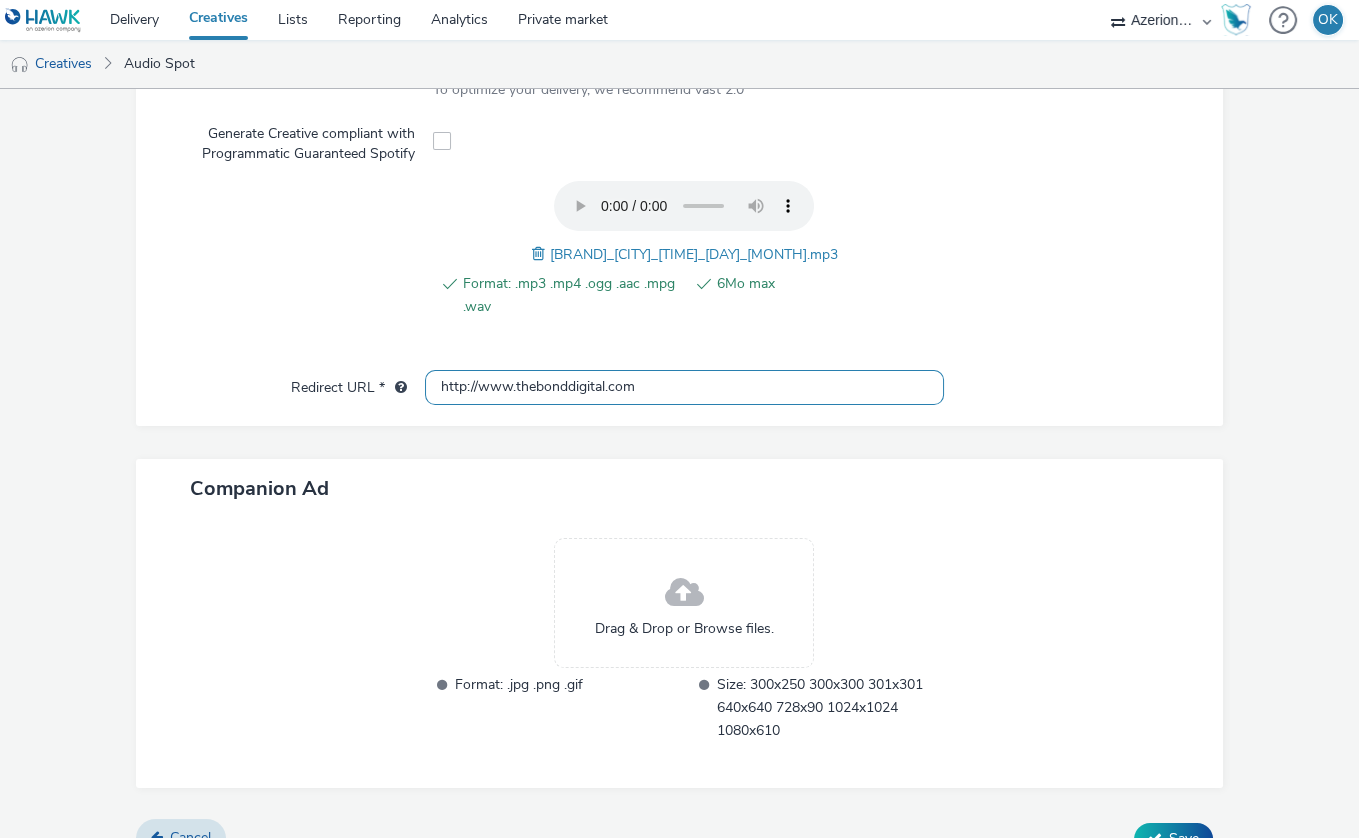 scroll, scrollTop: 665, scrollLeft: 0, axis: vertical 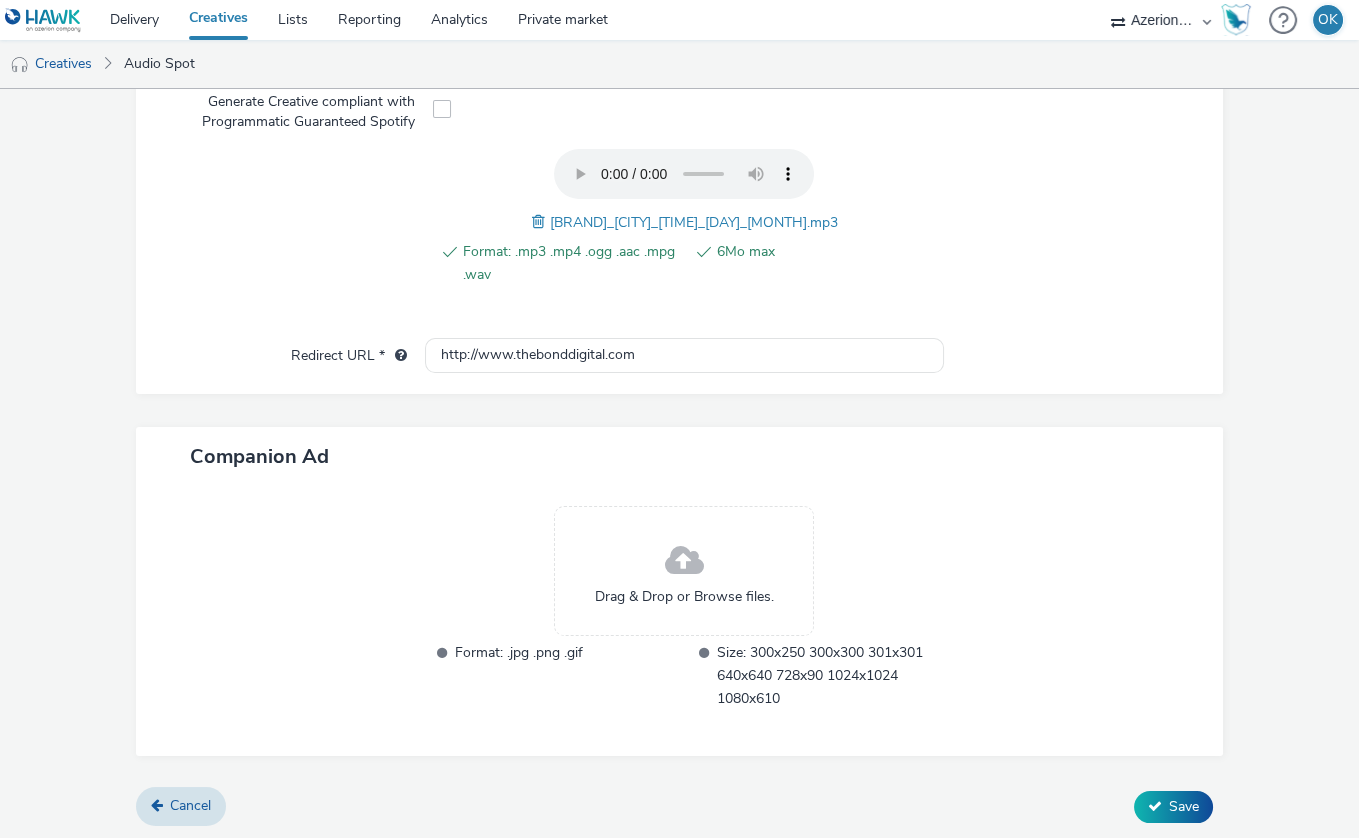 click at bounding box center [684, 561] 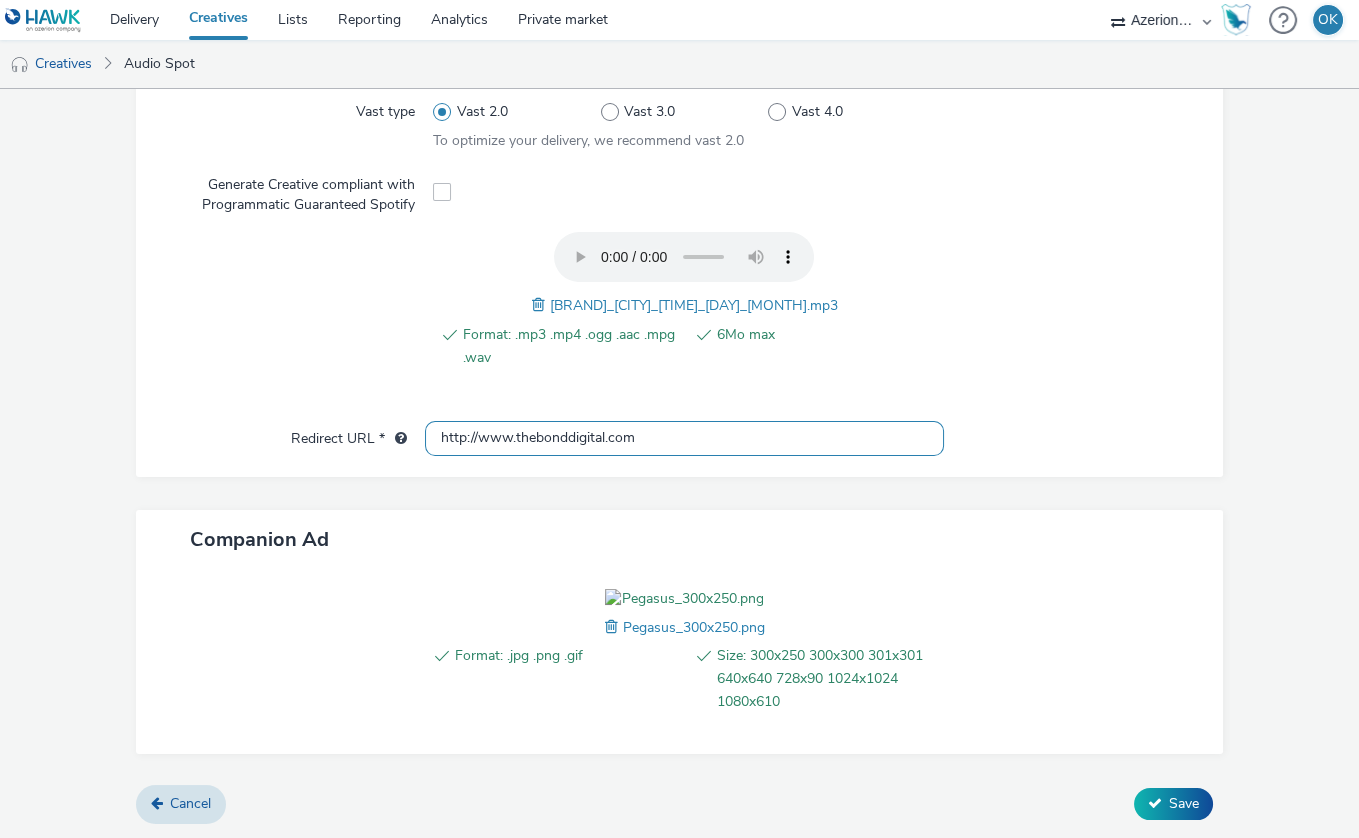 click on "http://www.thebonddigital.com" at bounding box center [684, 438] 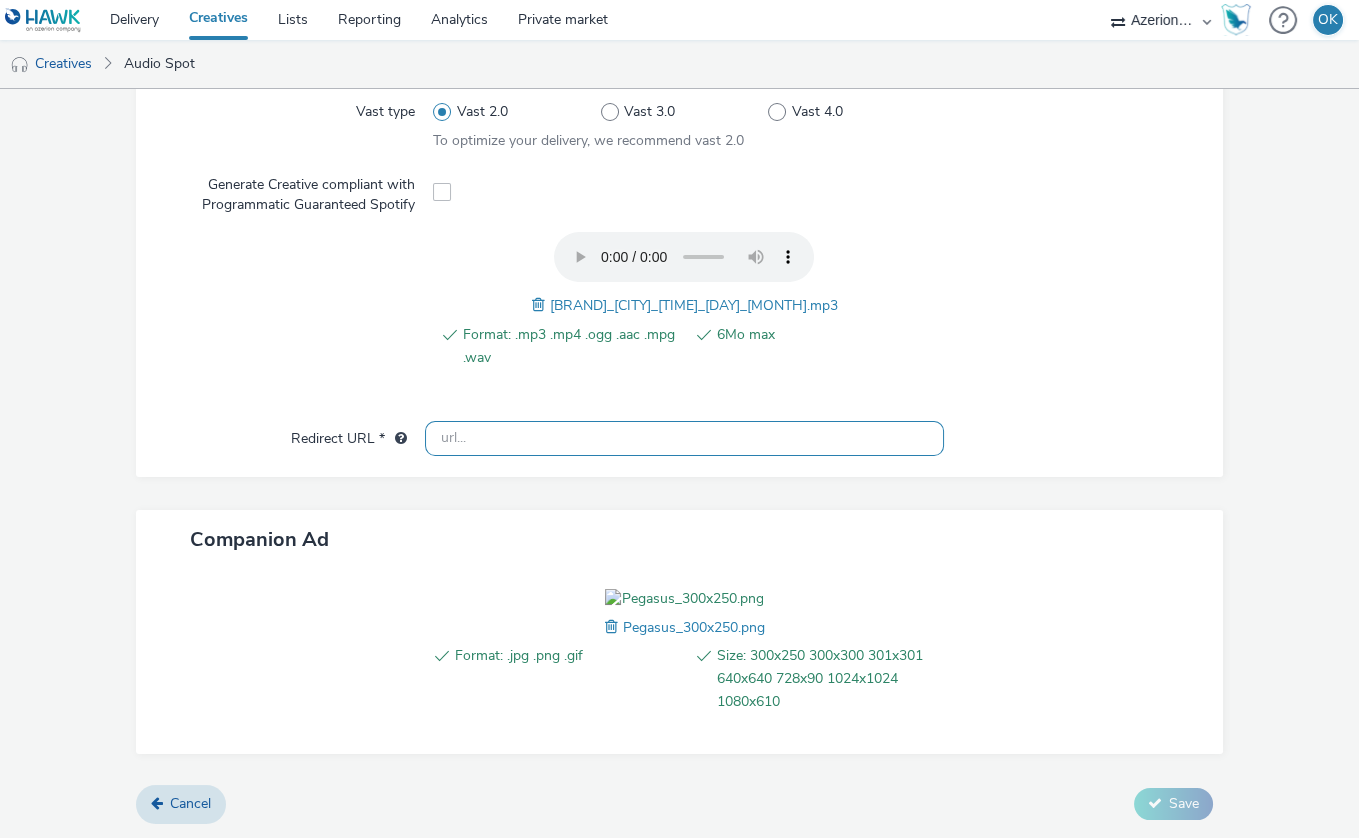 paste on "https://ad.doubleclick.net/ddm/trackclk/N706613.4722611AZERIONDIGITAL/B33795301.426057871;dc_trk_aid=619086447;dc_trk_cid=238904588;dc_lat=;dc_rdid=;tag_for_child_directed_treatment=;tfua=;gdpr=${GDPR};gdpr_consent=${GDPR_CONSENT_755};ltd=;dc_tdv=1" 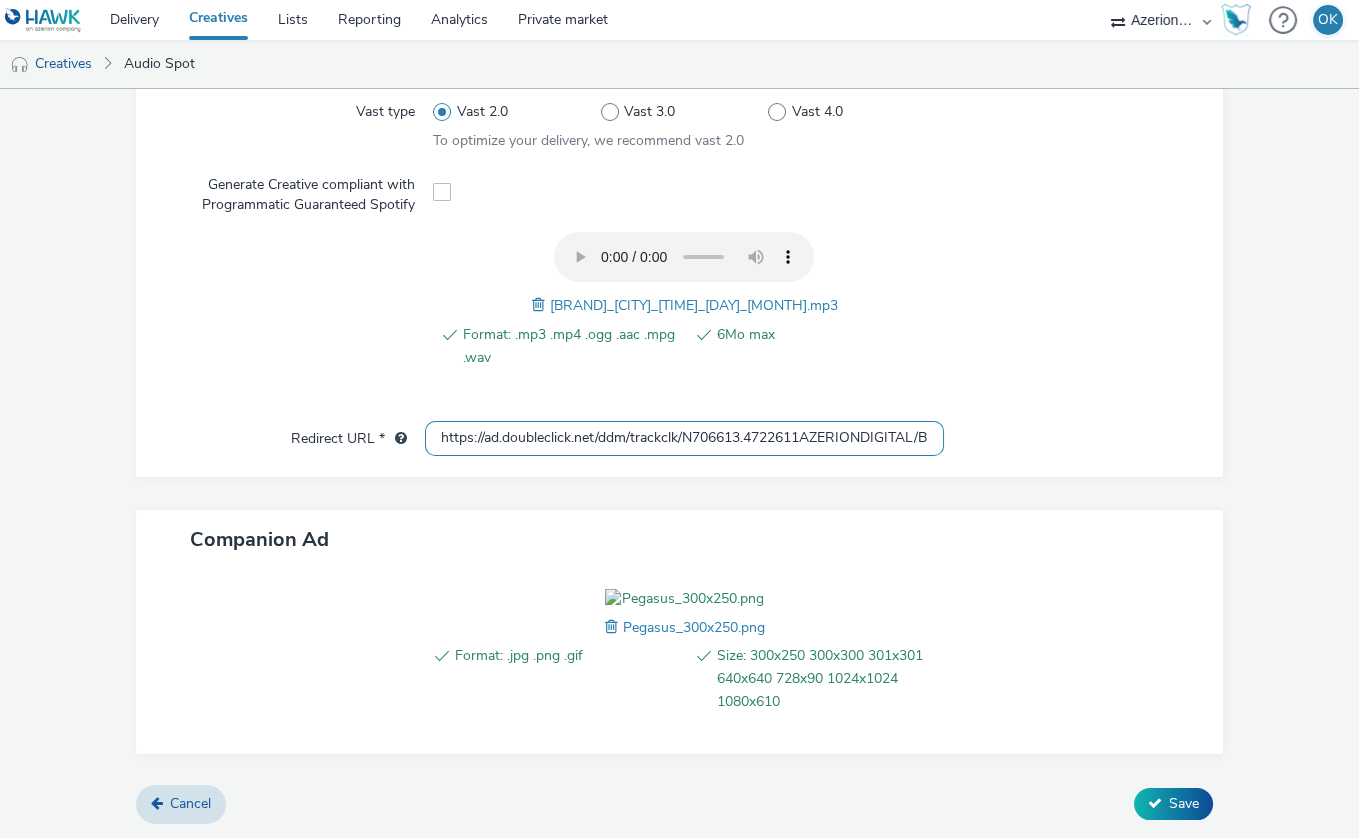 scroll, scrollTop: 0, scrollLeft: 1257, axis: horizontal 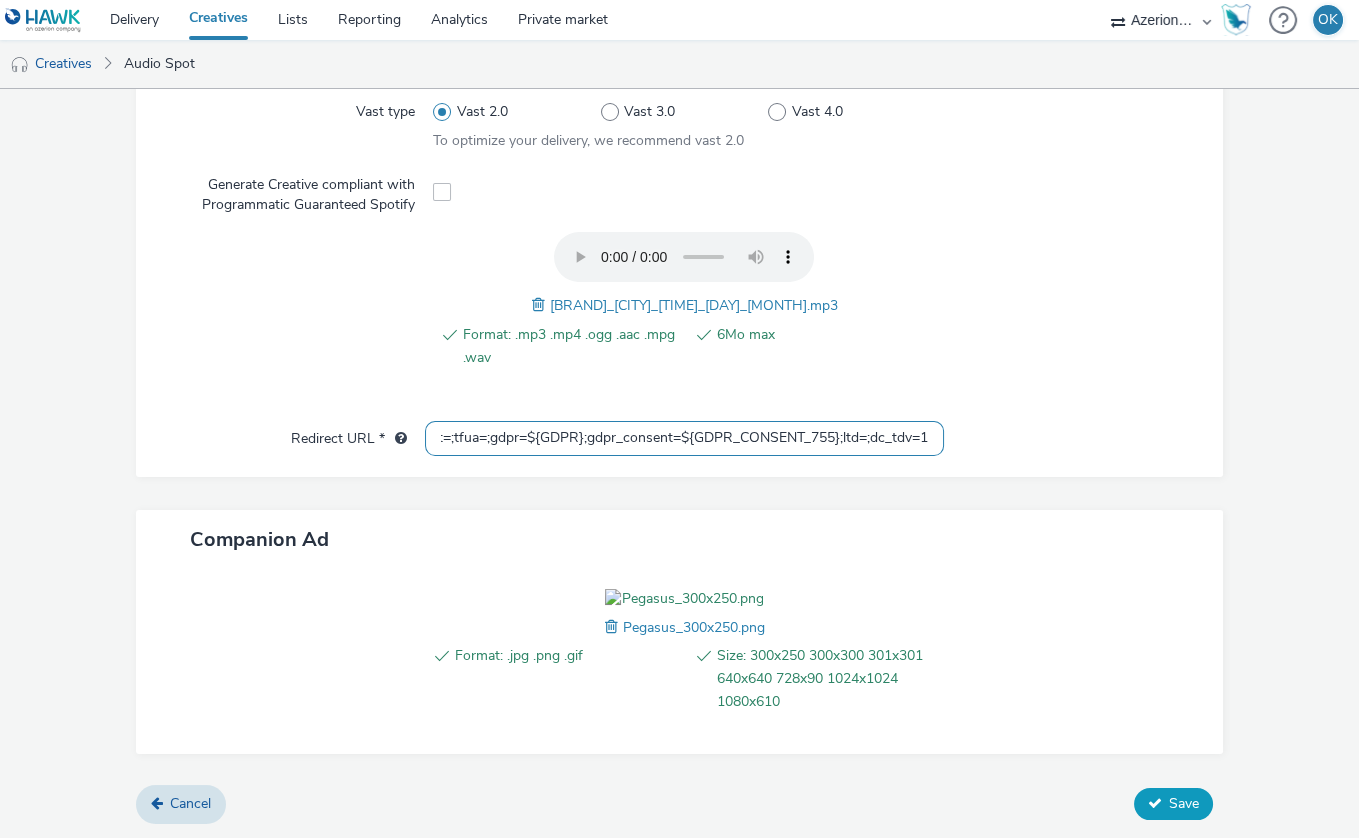type on "https://ad.doubleclick.net/ddm/trackclk/N706613.4722611AZERIONDIGITAL/B33795301.426057871;dc_trk_aid=619086447;dc_trk_cid=238904588;dc_lat=;dc_rdid=;tag_for_child_directed_treatment=;tfua=;gdpr=${GDPR};gdpr_consent=${GDPR_CONSENT_755};ltd=;dc_tdv=1" 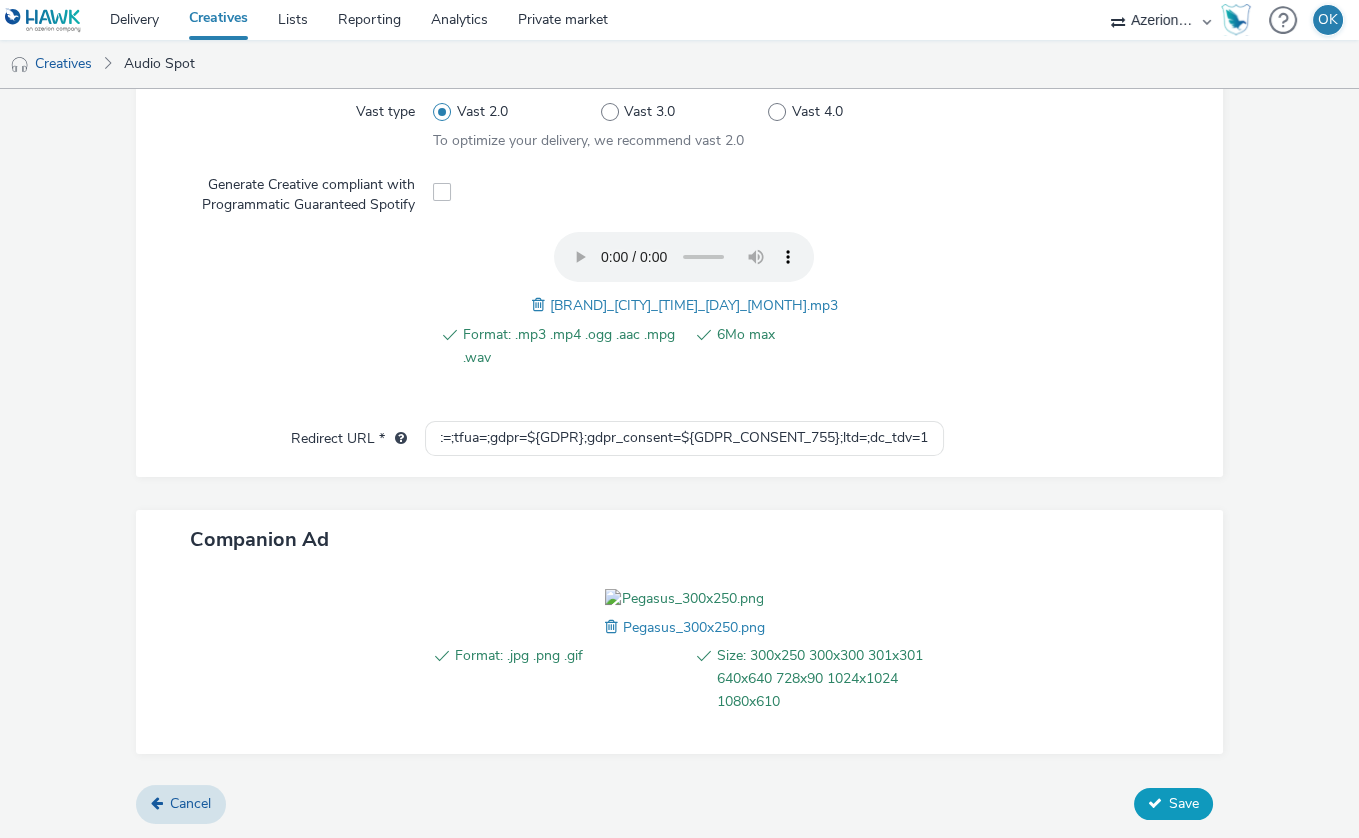 click on "New creative General Name * [CREATIVE_NAME] [NUMBER] Advertiser * [BRAND] IAB categories * Travel Content Upload type File upload Vast XML Vast Url Vast type Vast 2.0 Vast 3.0 Vast 4.0 To optimize your delivery, we recommend vast 2.0 Generate Creative compliant with Programmatic Guaranteed Spotify Format: .mp3 .mp4 .ogg .aac .mpg .wav 6Mo max [BRAND]_[CITY]_[TIME]_[DAY]_[MONTH].mp3 Redirect URL * [URL] Companion Ad Format: .jpg .png .gif Size: 300x250 300x300 301x301 640x640 728x90 1024x1024 1080x610 Pegasus_300x250.png Cancel Save" at bounding box center [679, 172] 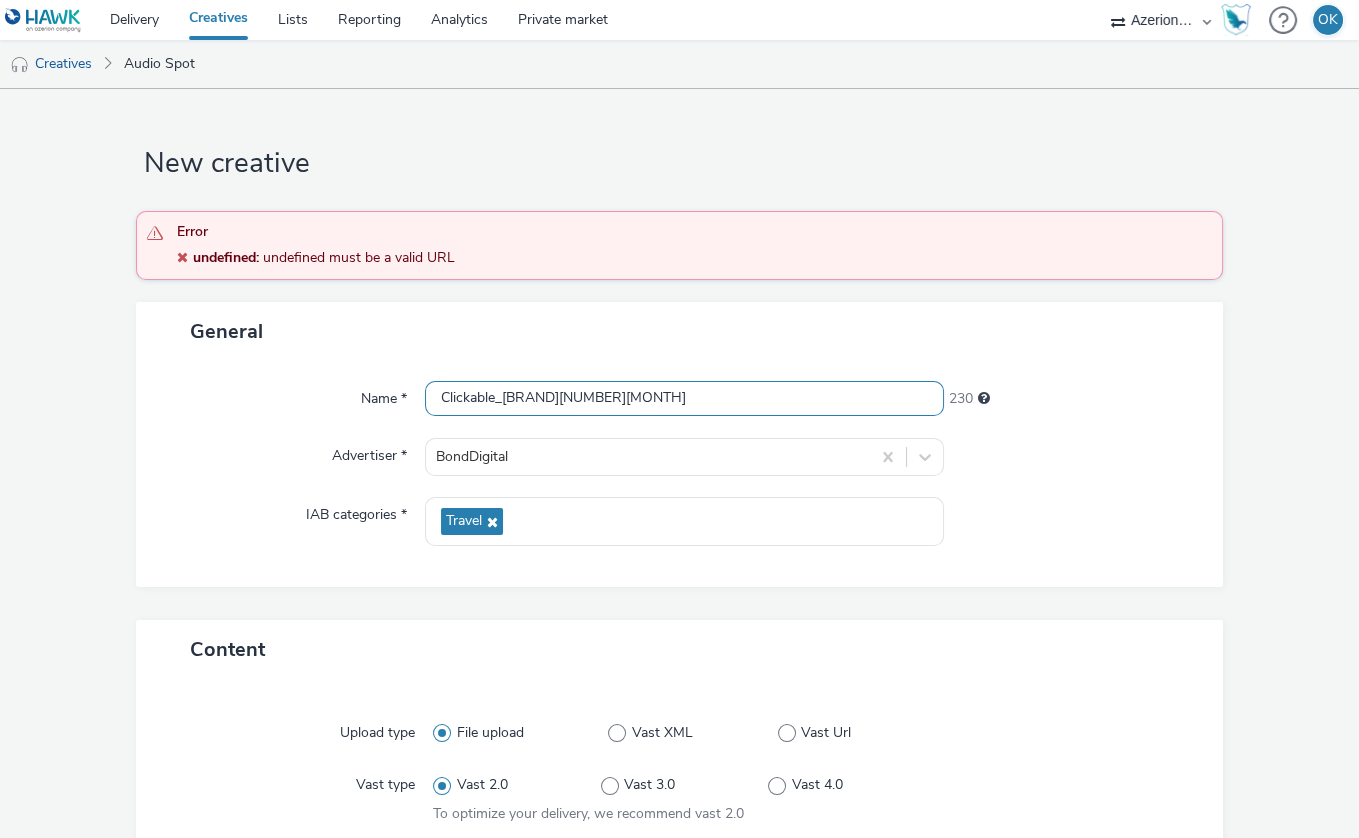 click on "Clickable_[BRAND][NUMBER][MONTH]" at bounding box center (684, 398) 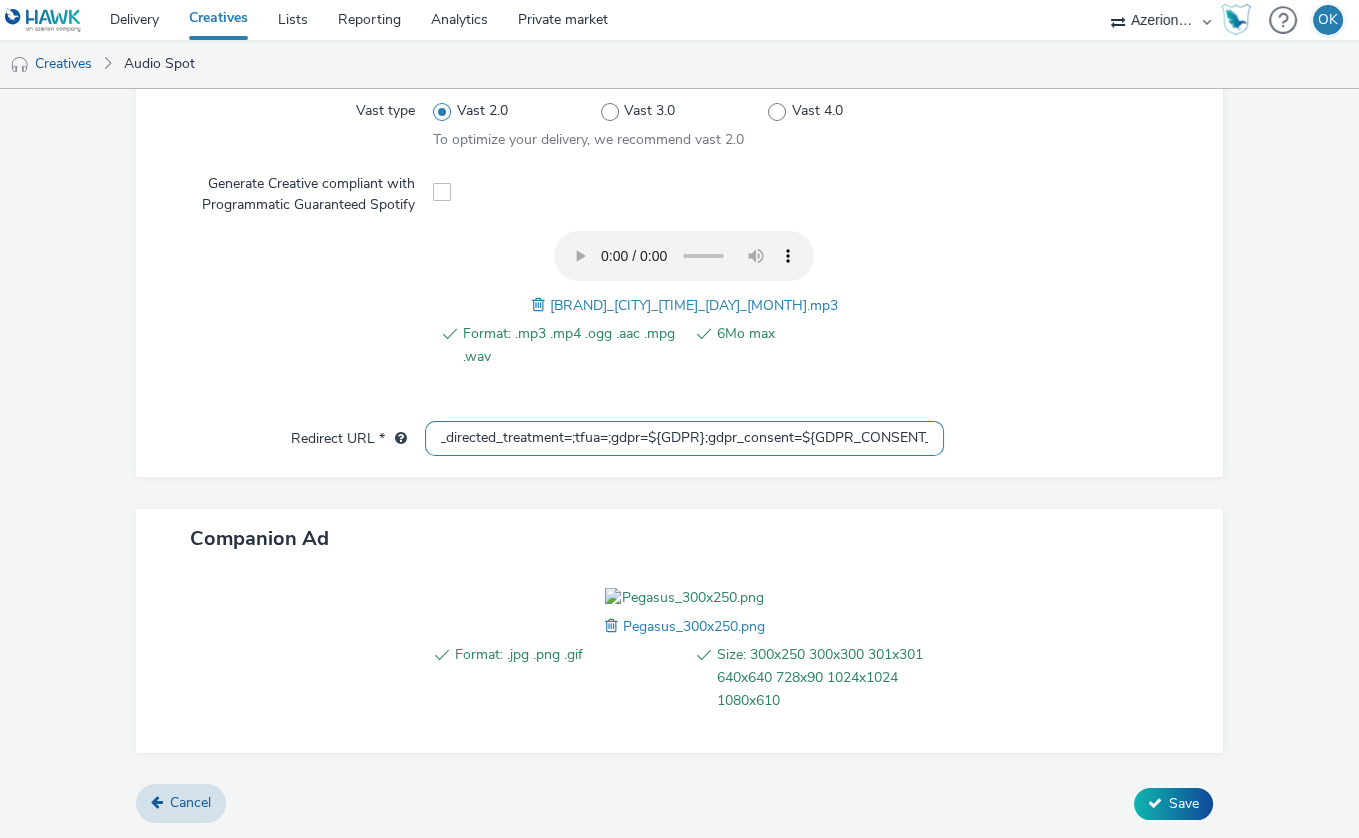 scroll, scrollTop: 1, scrollLeft: 1257, axis: both 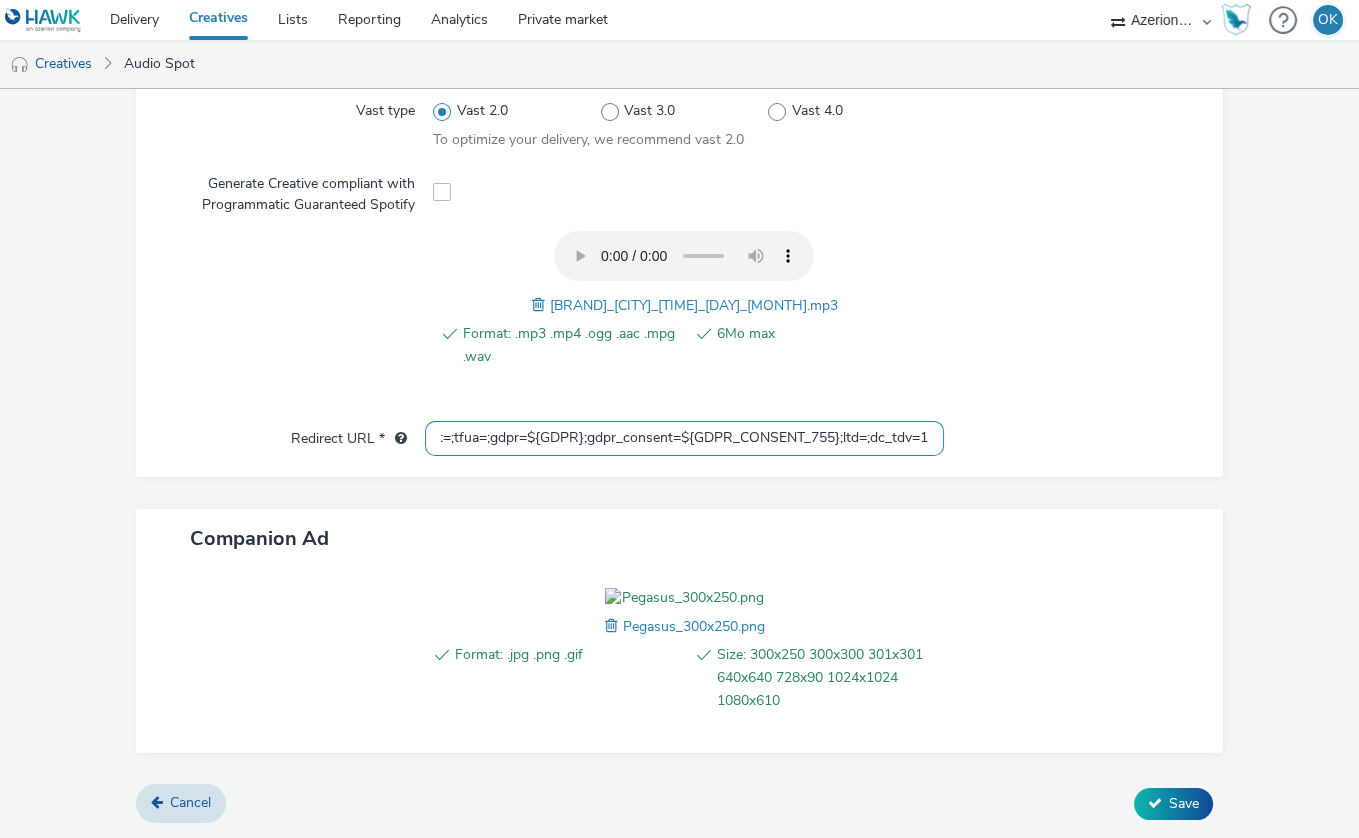 drag, startPoint x: 626, startPoint y: 325, endPoint x: 1164, endPoint y: 366, distance: 539.56 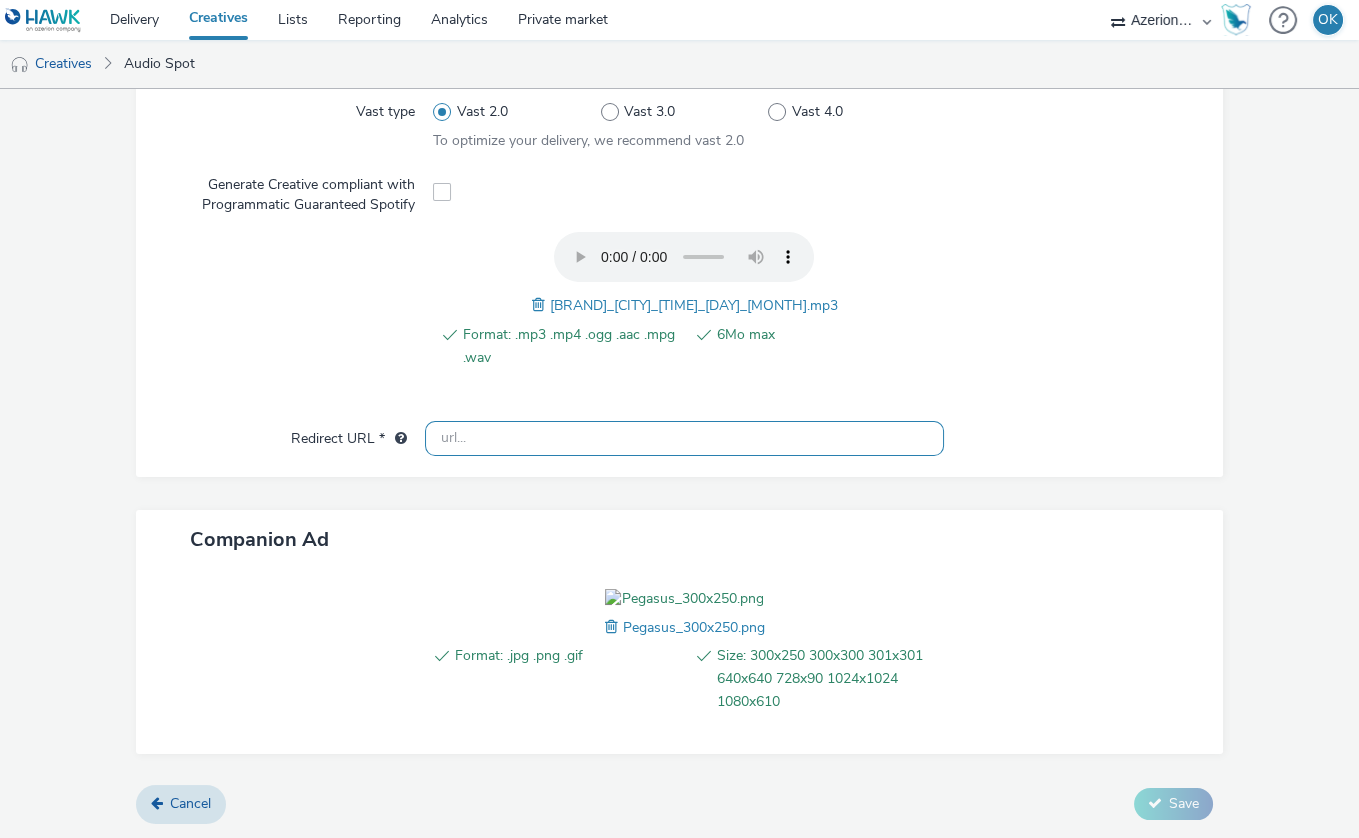 scroll, scrollTop: 0, scrollLeft: 0, axis: both 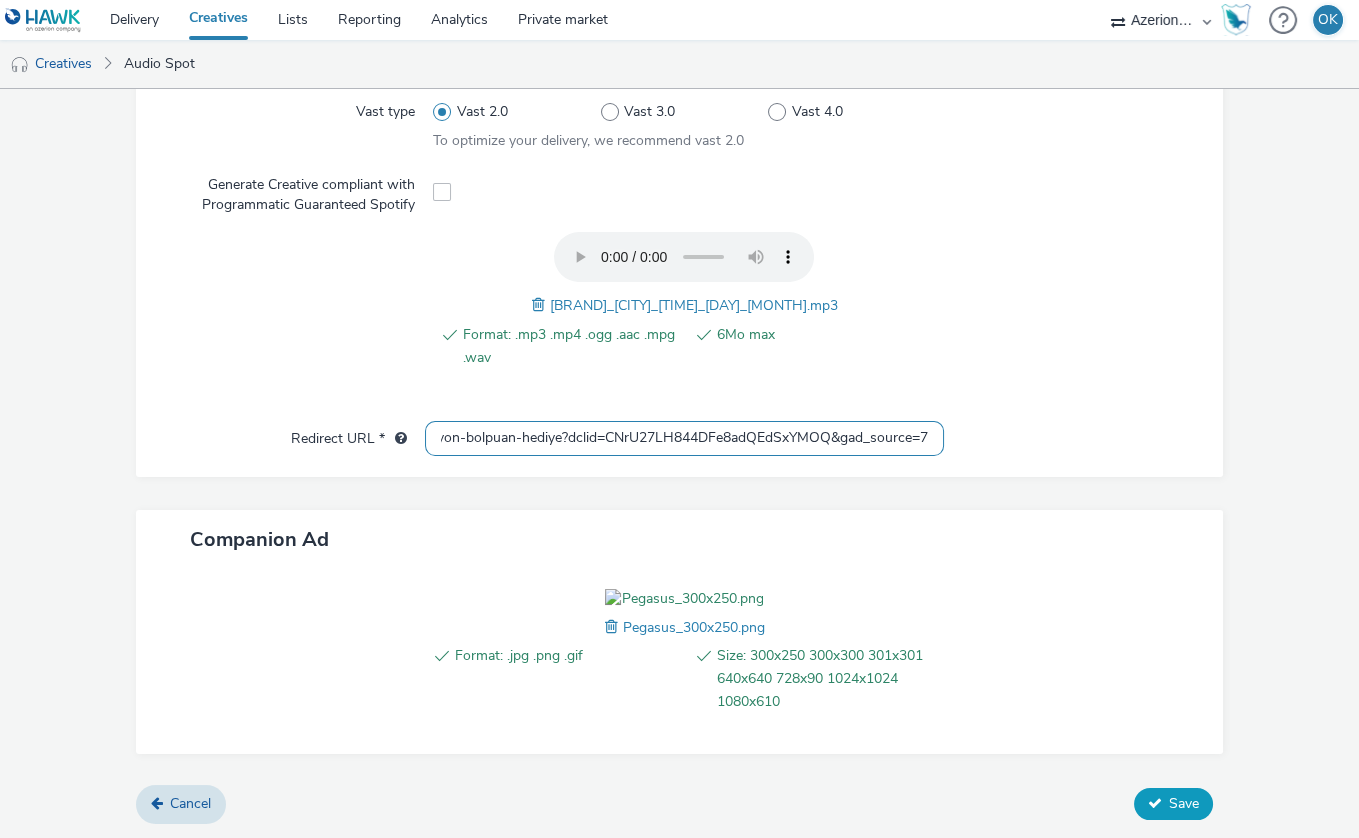type on "https://www.flypgs.com/kampanyali-ucak-biletleri/200-bolbolluya-toplamda-20-milyon-bolpuan-hediye?dclid=CNrU27LH844DFe8adQEdSxYMOQ&gad_source=7" 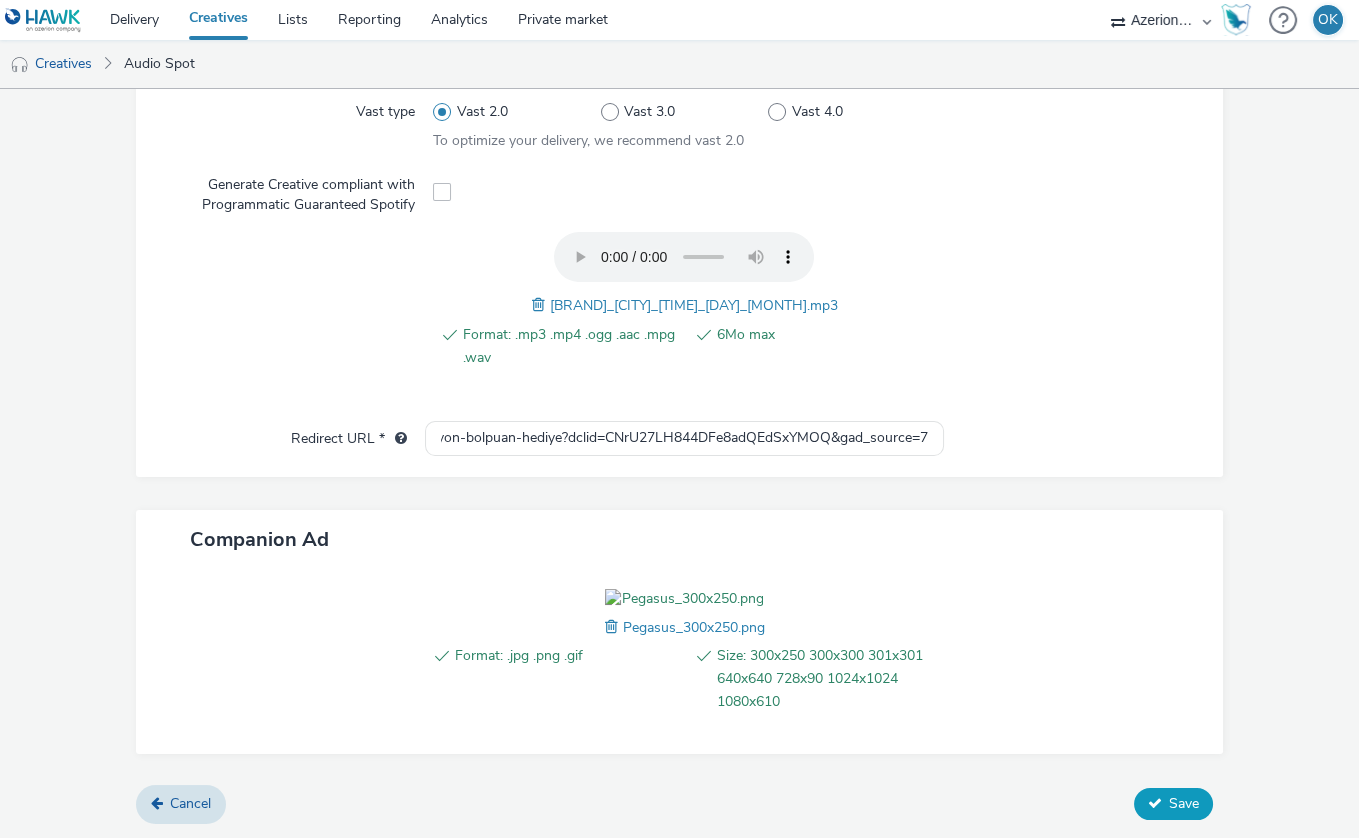 scroll, scrollTop: 0, scrollLeft: 0, axis: both 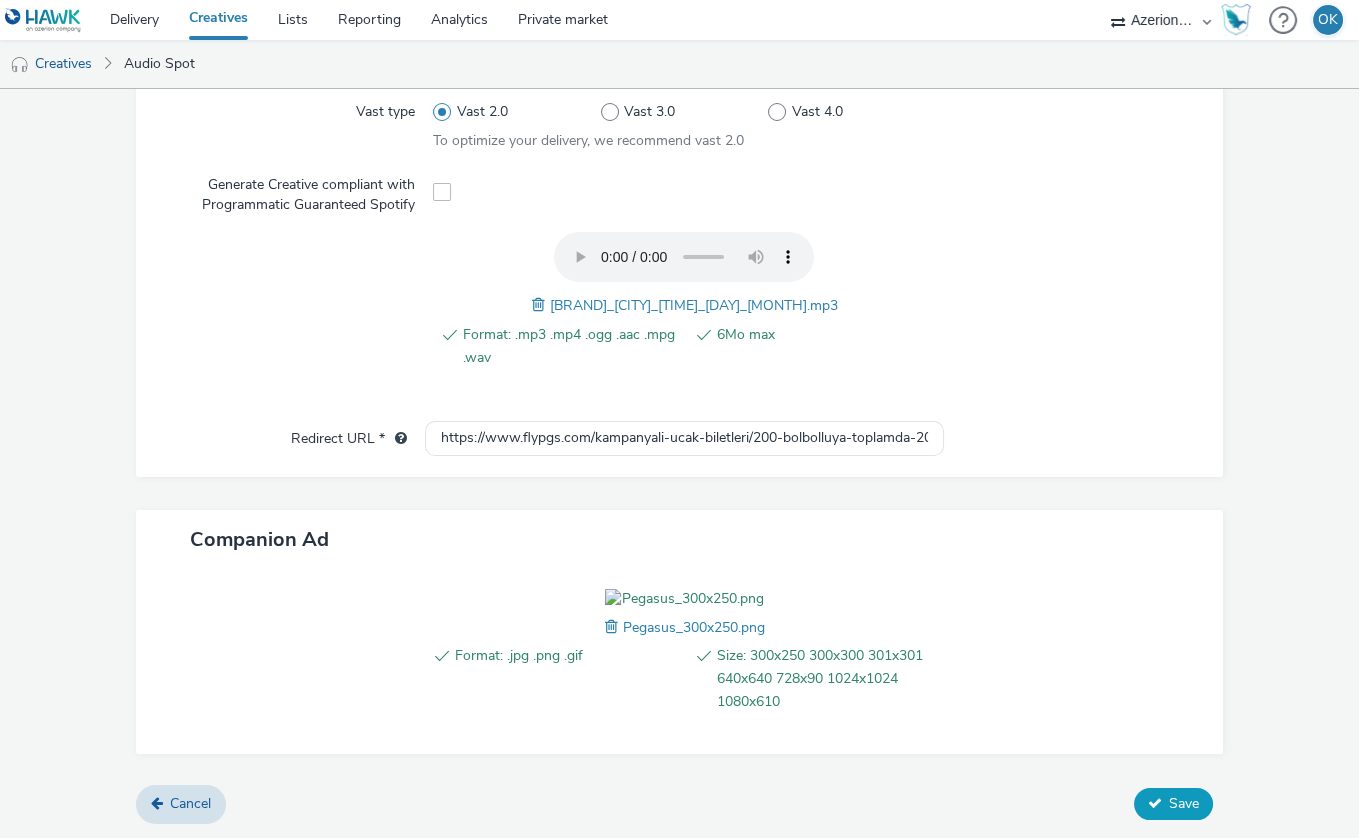 click on "Save" at bounding box center [1184, 803] 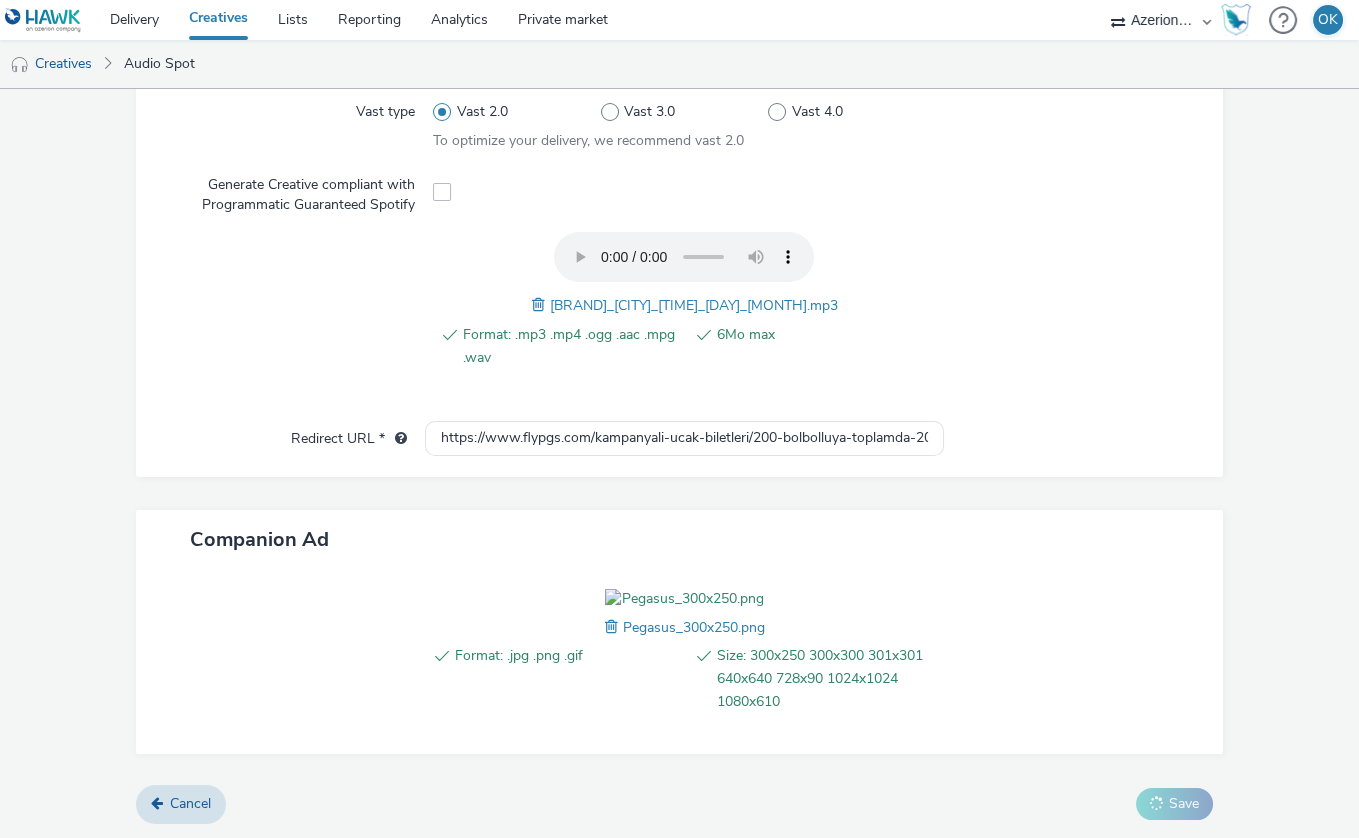 scroll, scrollTop: 0, scrollLeft: 0, axis: both 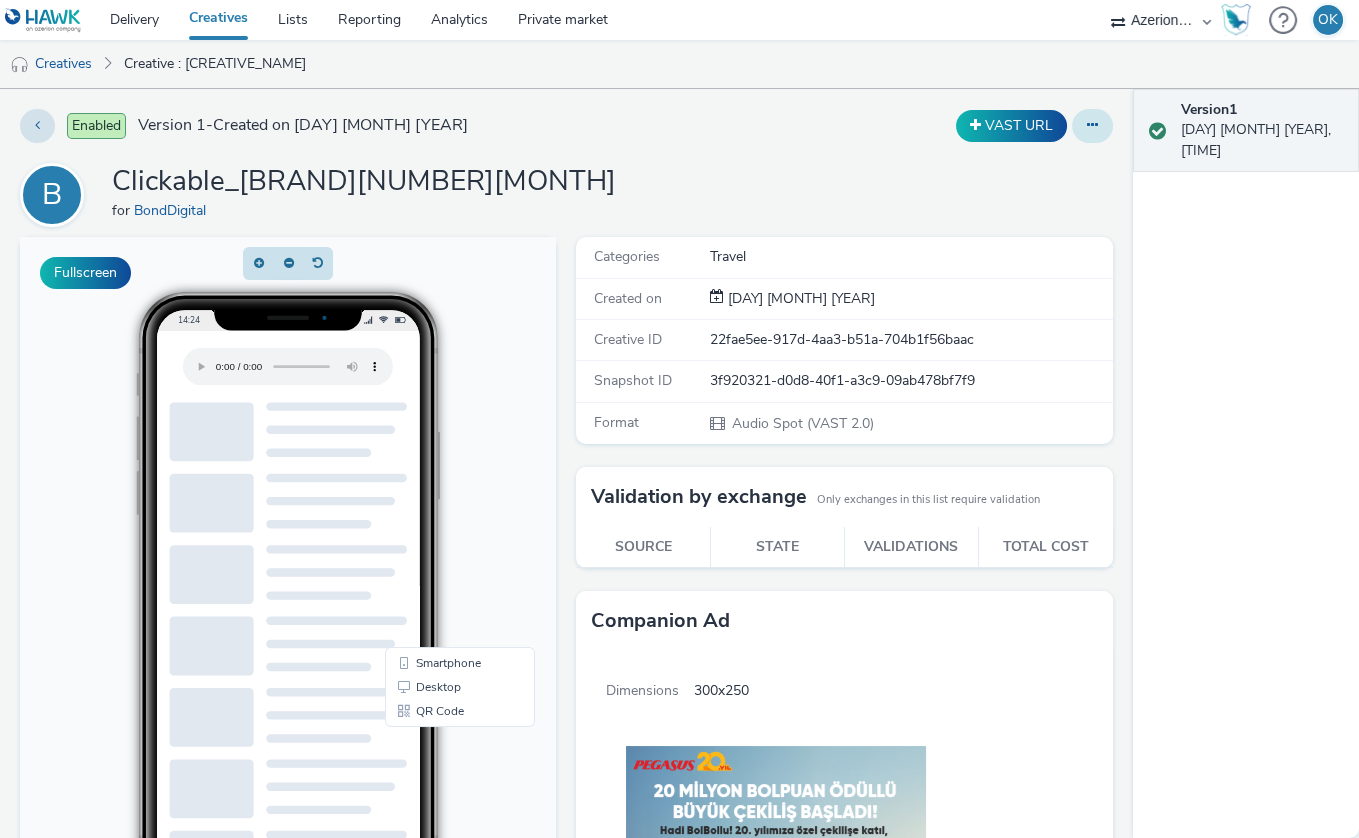 click at bounding box center (1092, 126) 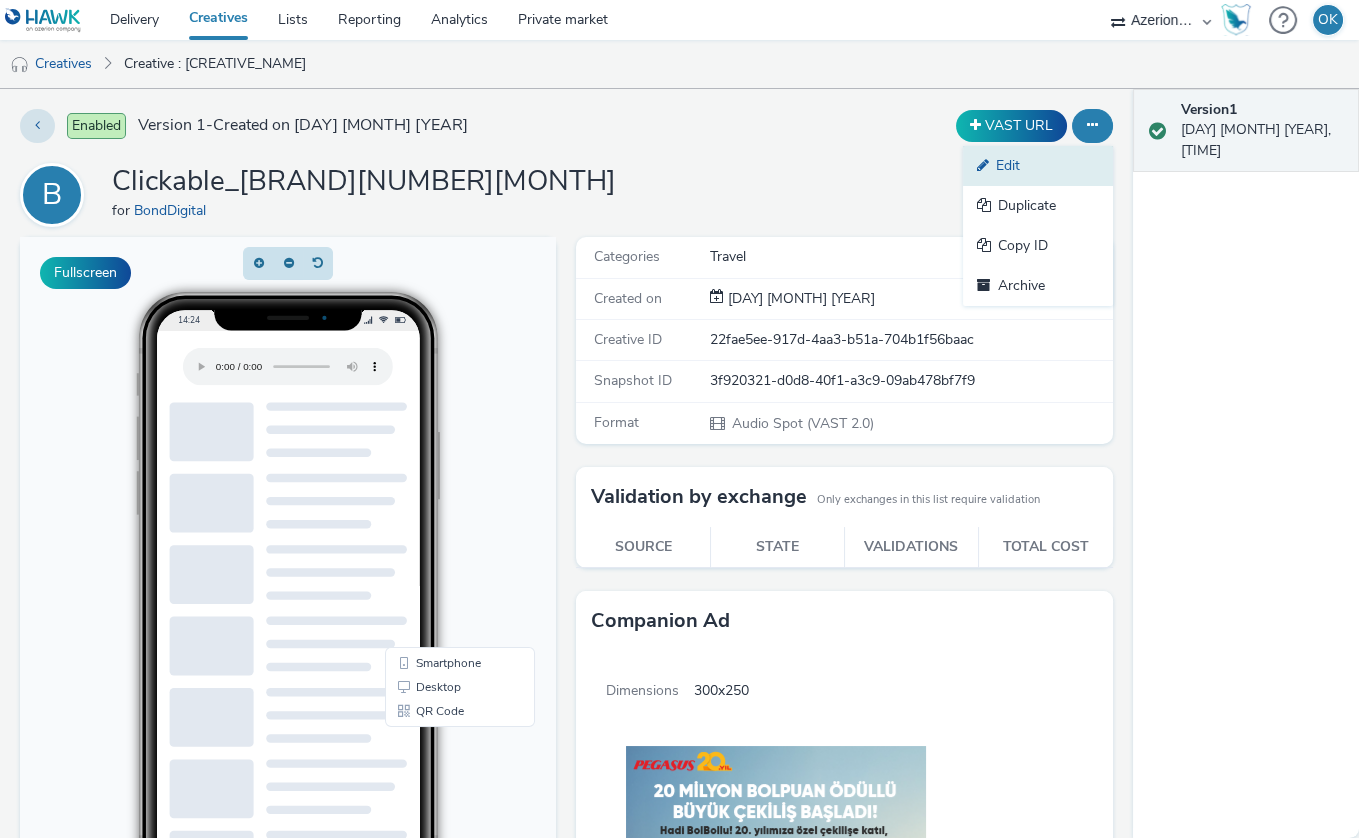 click on "Edit" at bounding box center [1038, 166] 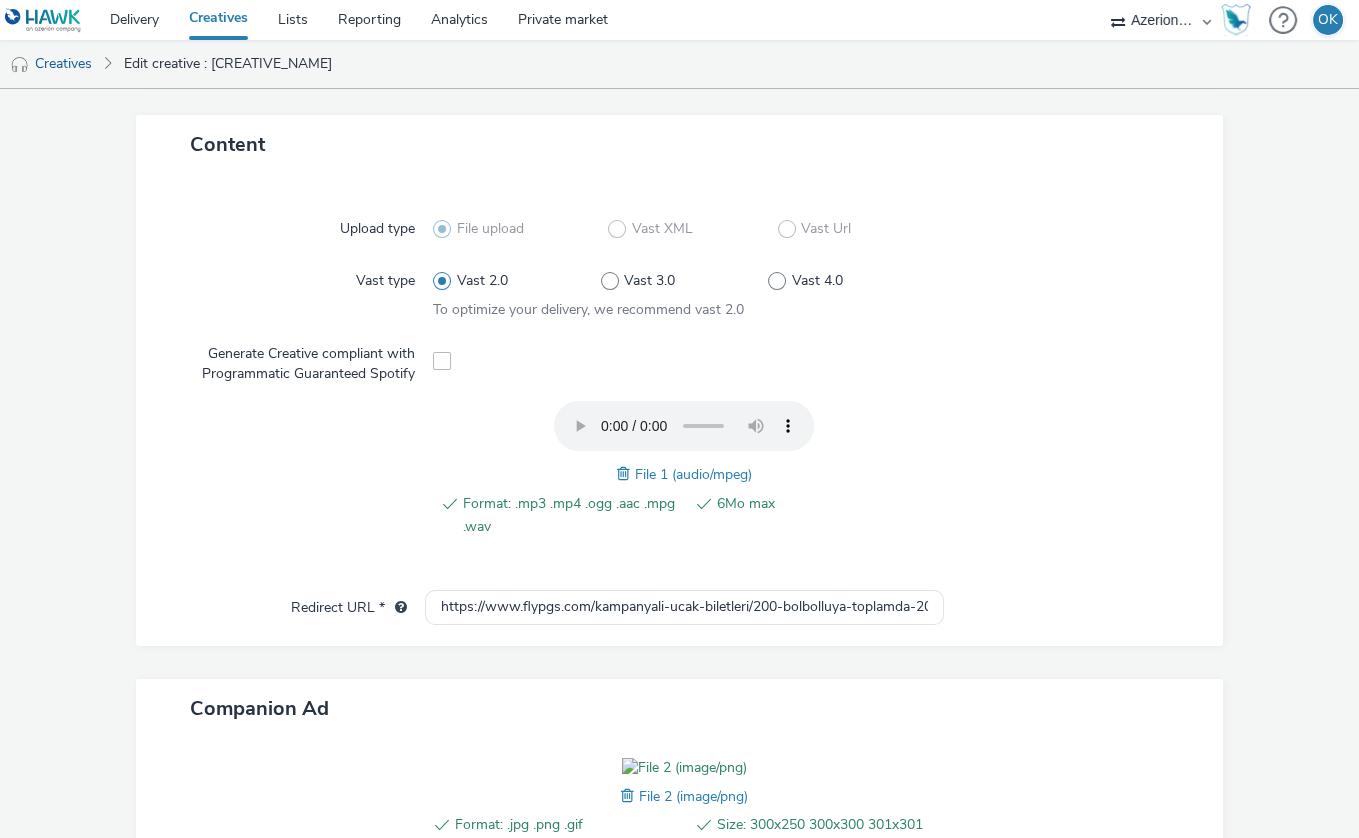 scroll, scrollTop: 695, scrollLeft: 0, axis: vertical 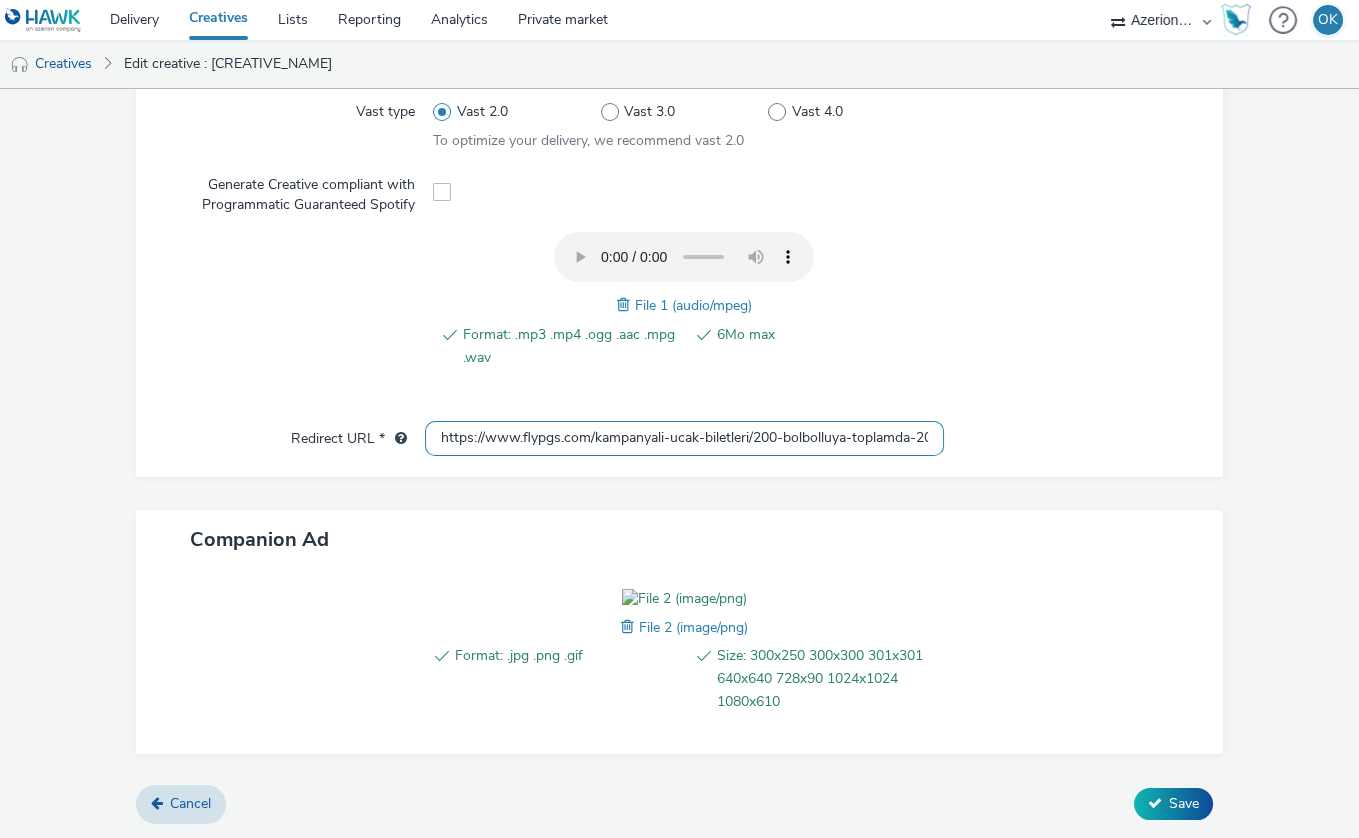 click on "https://www.flypgs.com/kampanyali-ucak-biletleri/200-bolbolluya-toplamda-20-milyon-bolpuan-hediye?dclid=CNrU27LH844DFe8adQEdSxYMOQ&gad_source=7" at bounding box center (684, 438) 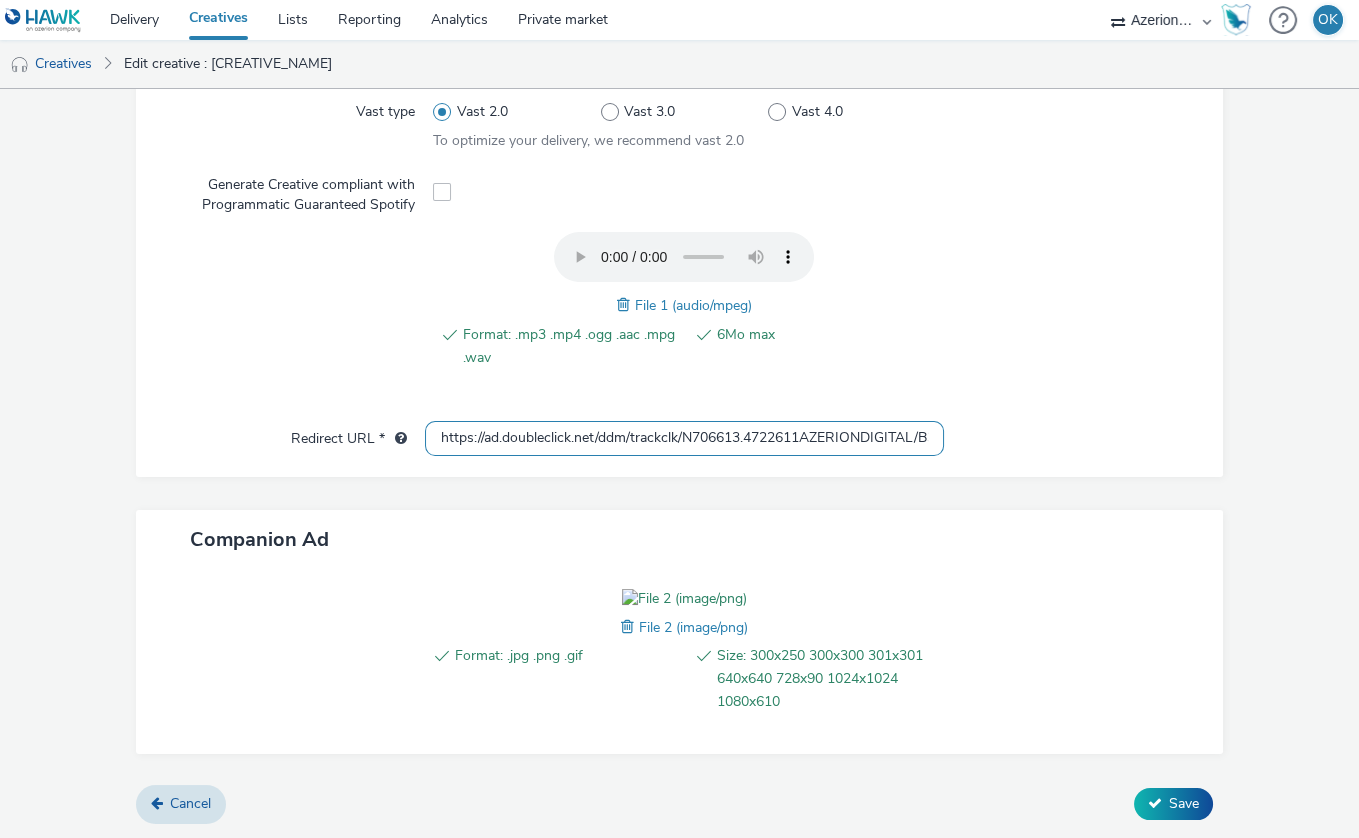 scroll, scrollTop: 0, scrollLeft: 1257, axis: horizontal 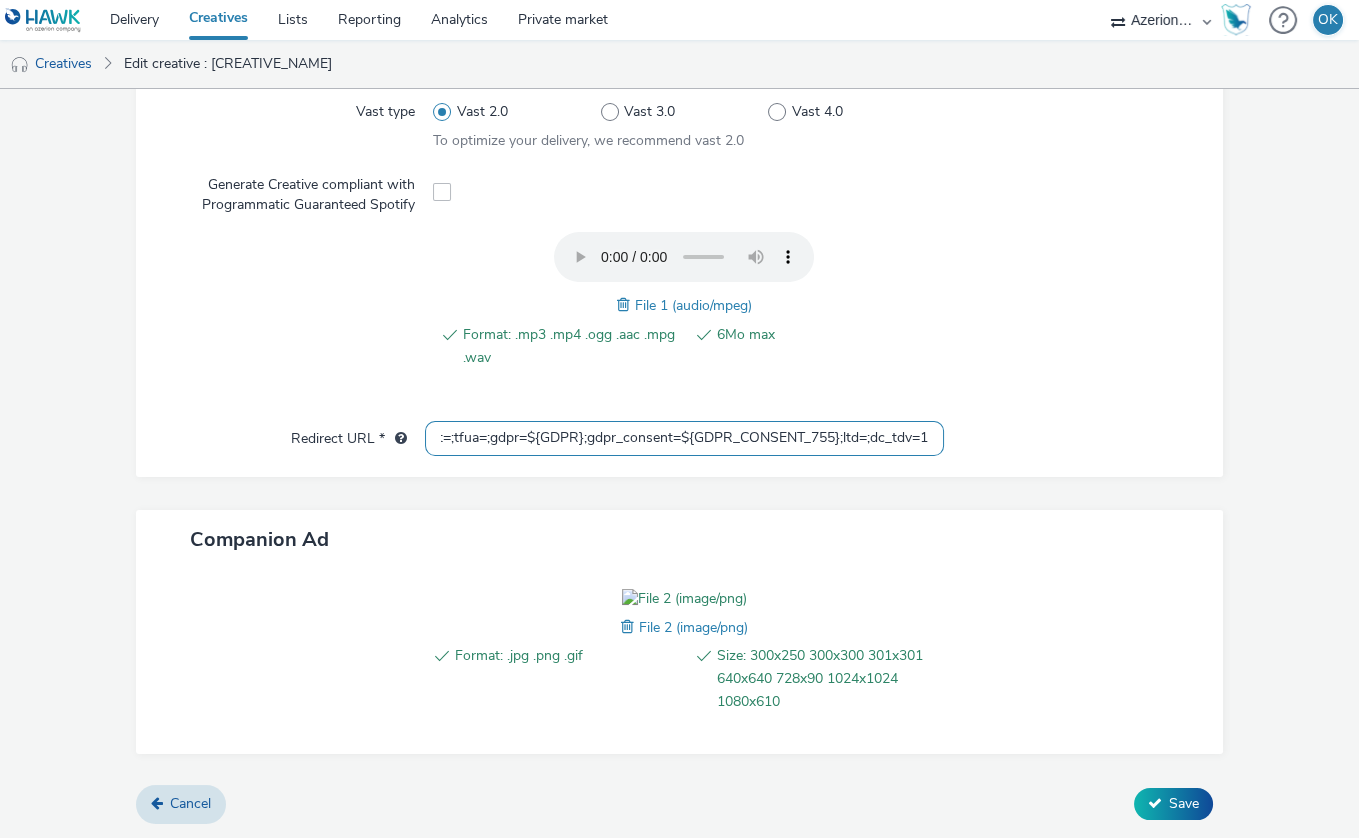 type on "https://ad.doubleclick.net/ddm/trackclk/N706613.4722611AZERIONDIGITAL/B33795301.426057871;dc_trk_aid=619086447;dc_trk_cid=238904588;dc_lat=;dc_rdid=;tag_for_child_directed_treatment=;tfua=;gdpr=${GDPR};gdpr_consent=${GDPR_CONSENT_755};ltd=;dc_tdv=1" 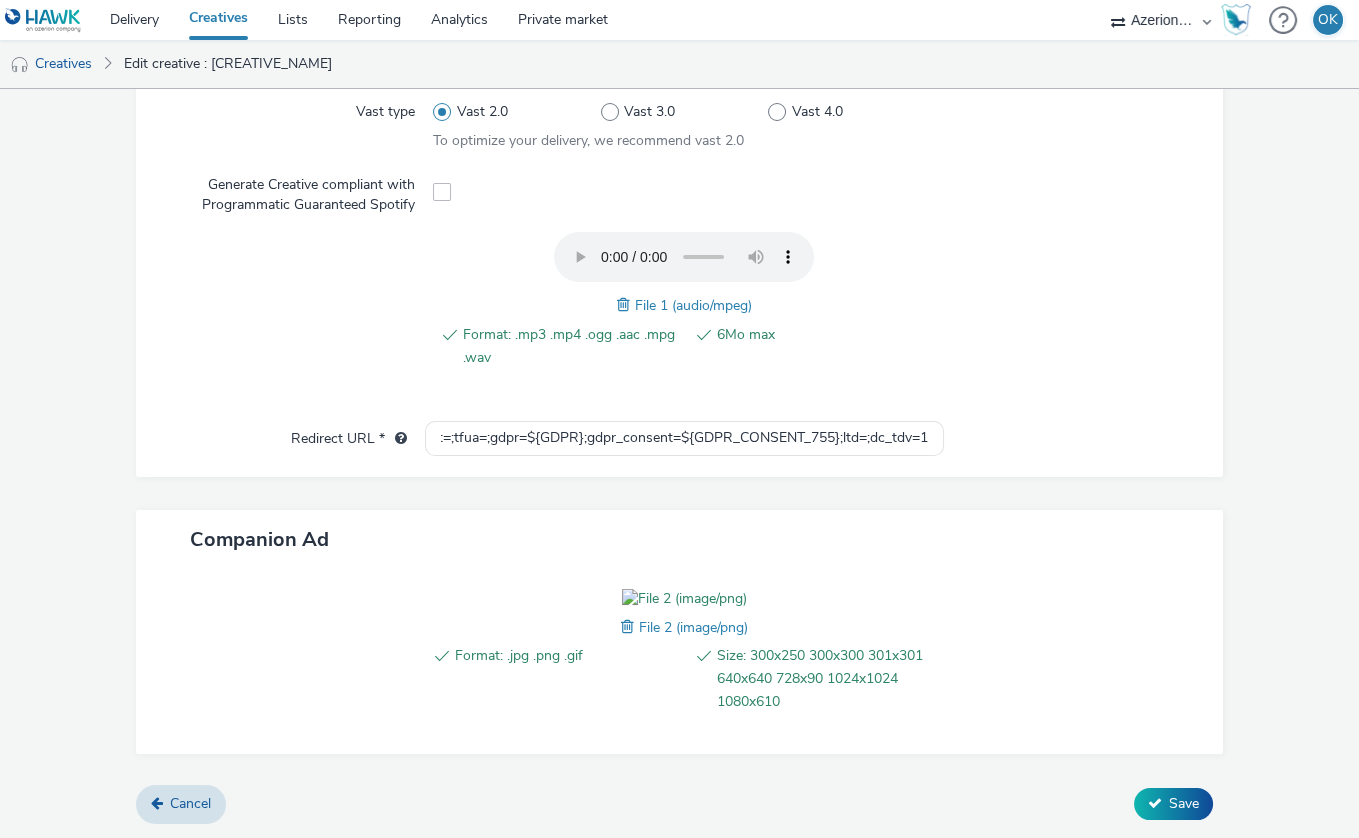 scroll, scrollTop: 0, scrollLeft: 0, axis: both 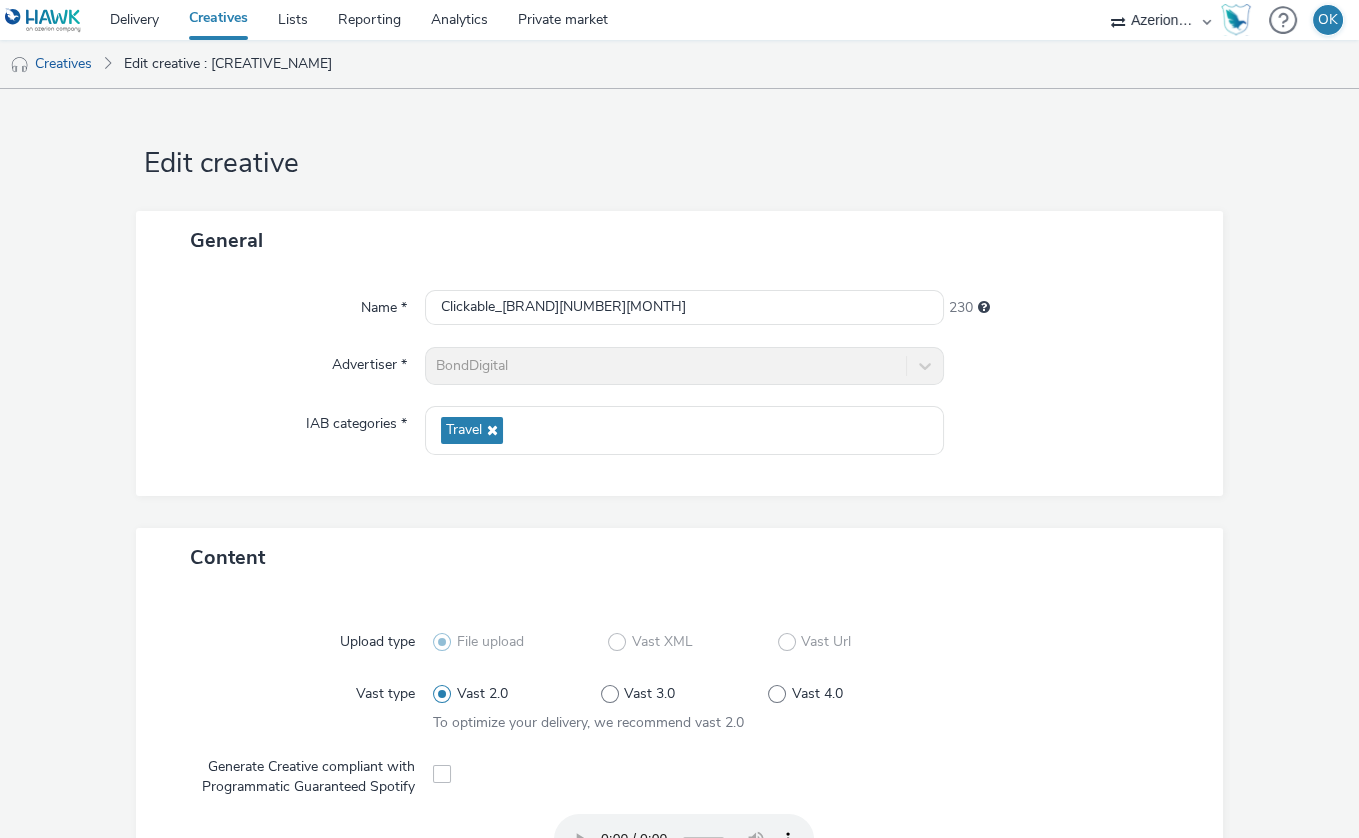click on "Creative General Name * [CREATIVE_NAME] [NUMBER] Advertiser * [BRAND] IAB categories * Travel Content Upload type File upload Vast XML Vast Url Vast type Vast 2.0 Vast 3.0 Vast 4.0 To optimize your delivery, we recommend vast 2.0 Generate Creative compliant with Programmatic Guaranteed Spotify Format: .mp3 .mp4 .ogg .aac .mpg .wav 6Mo max File 1 (audio/mpeg) Redirect URL * [URL] Companion Ad Format: .jpg .png .gif Size: 300x250 300x300 301x301 640x640 728x90 1024x1024 1080x610 File 2 (image/png) Cancel Save" at bounding box center (679, 754) 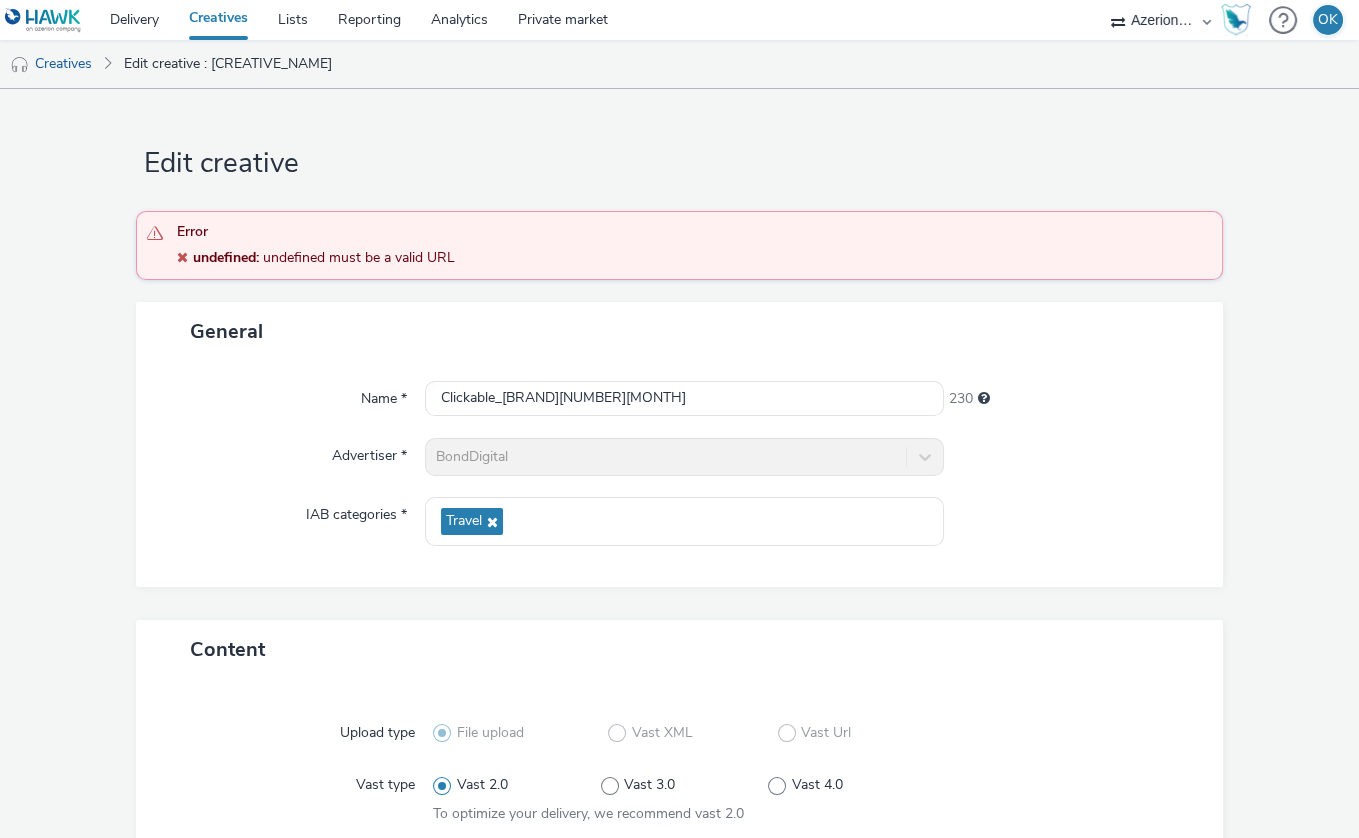 click on "undefined must be a valid URL" at bounding box center (694, 258) 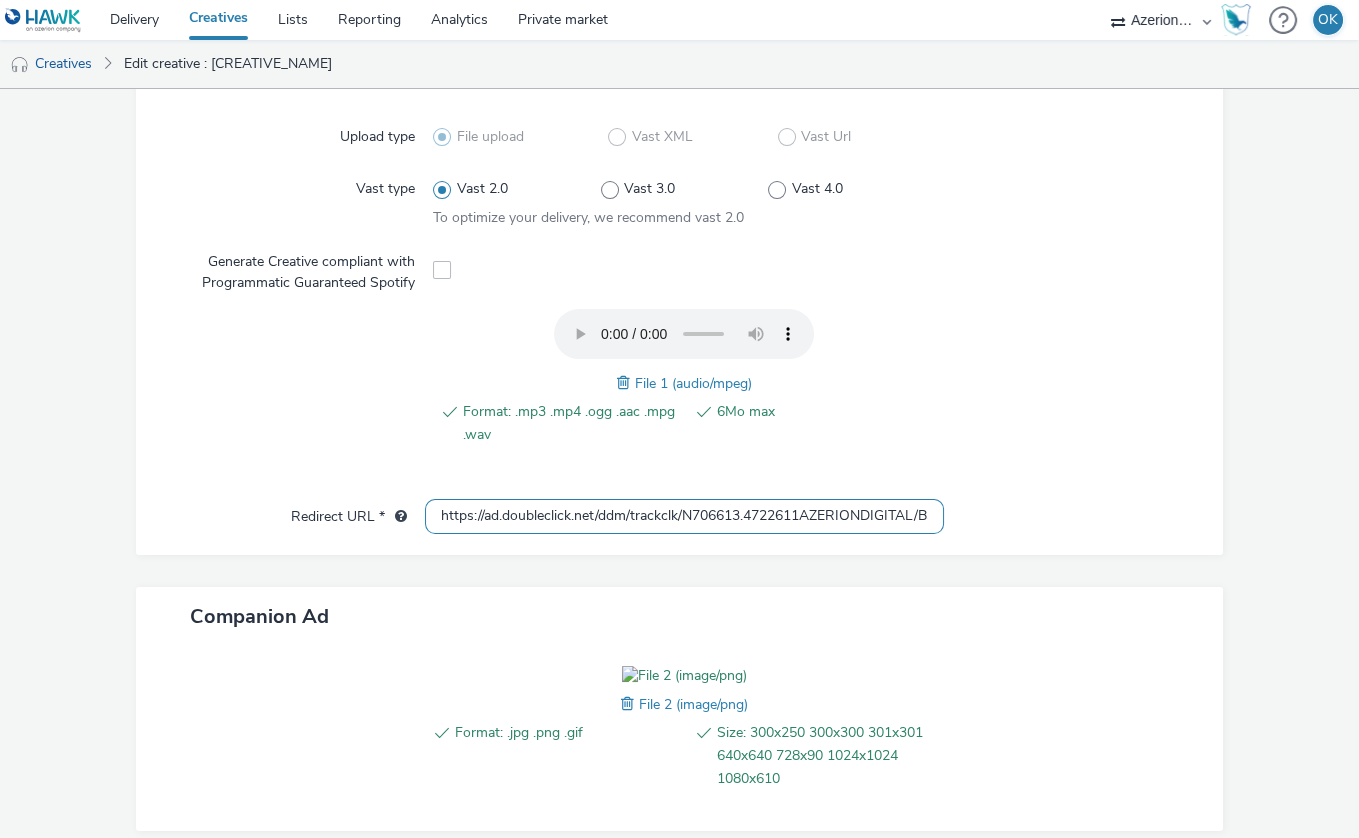 scroll, scrollTop: 1, scrollLeft: 1257, axis: both 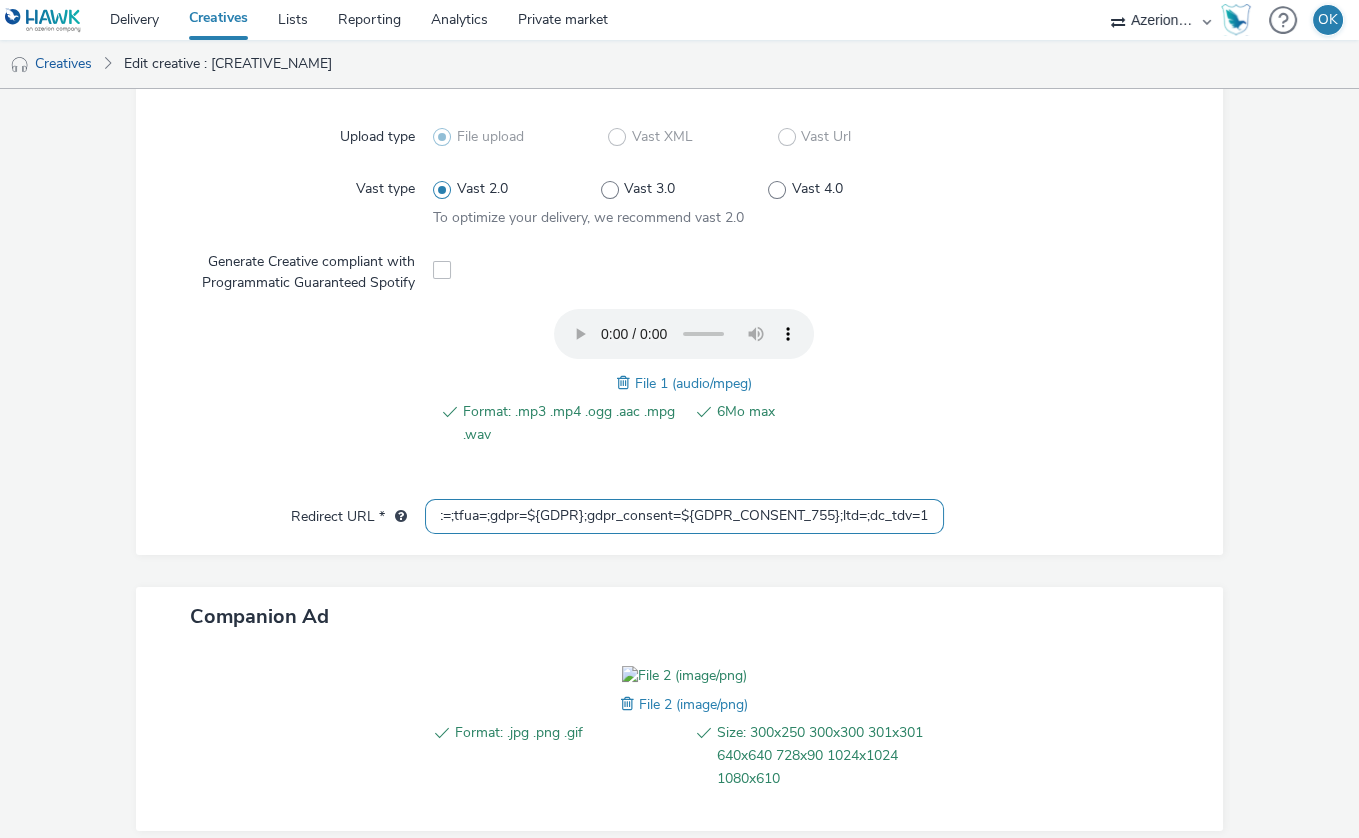 drag, startPoint x: 519, startPoint y: 514, endPoint x: 1168, endPoint y: 564, distance: 650.9232 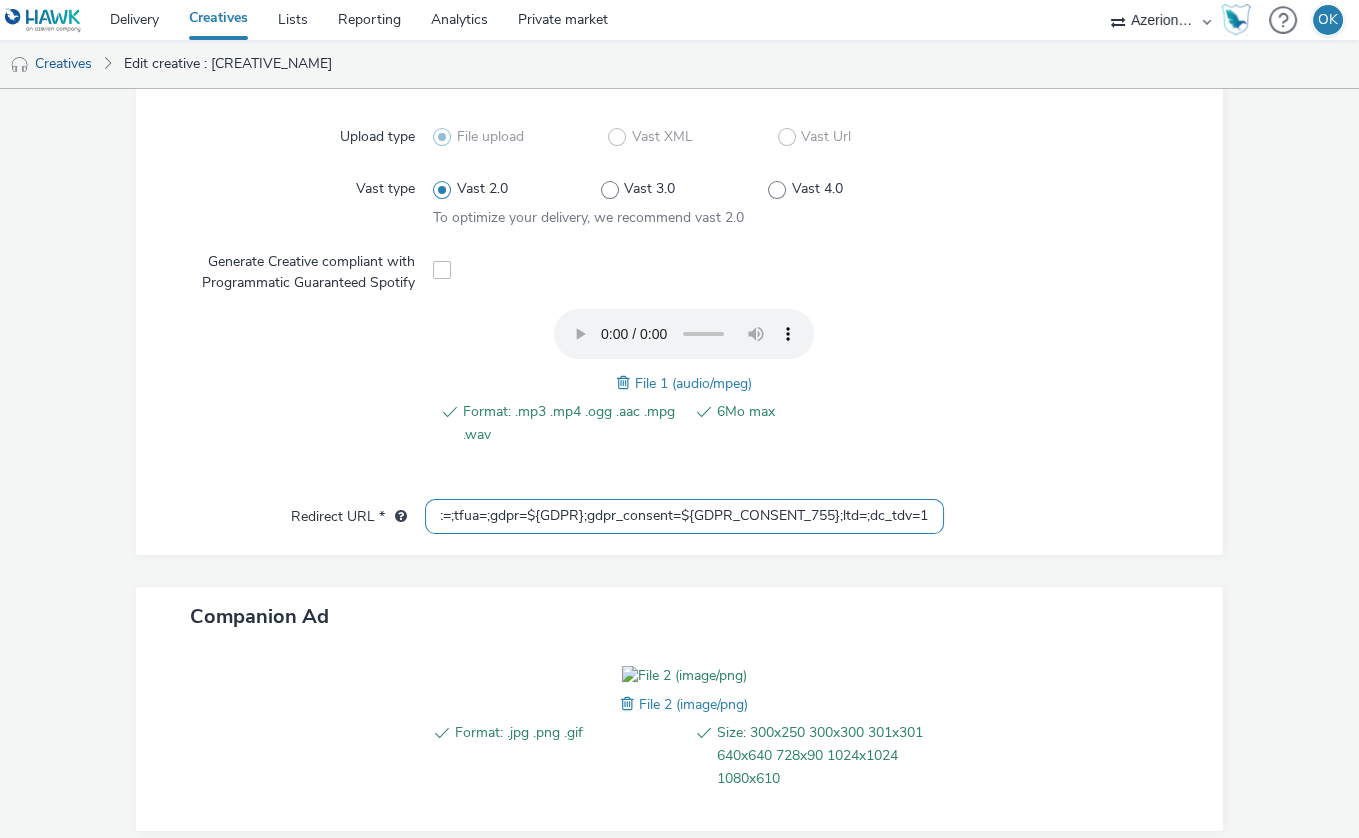 scroll, scrollTop: 785, scrollLeft: 0, axis: vertical 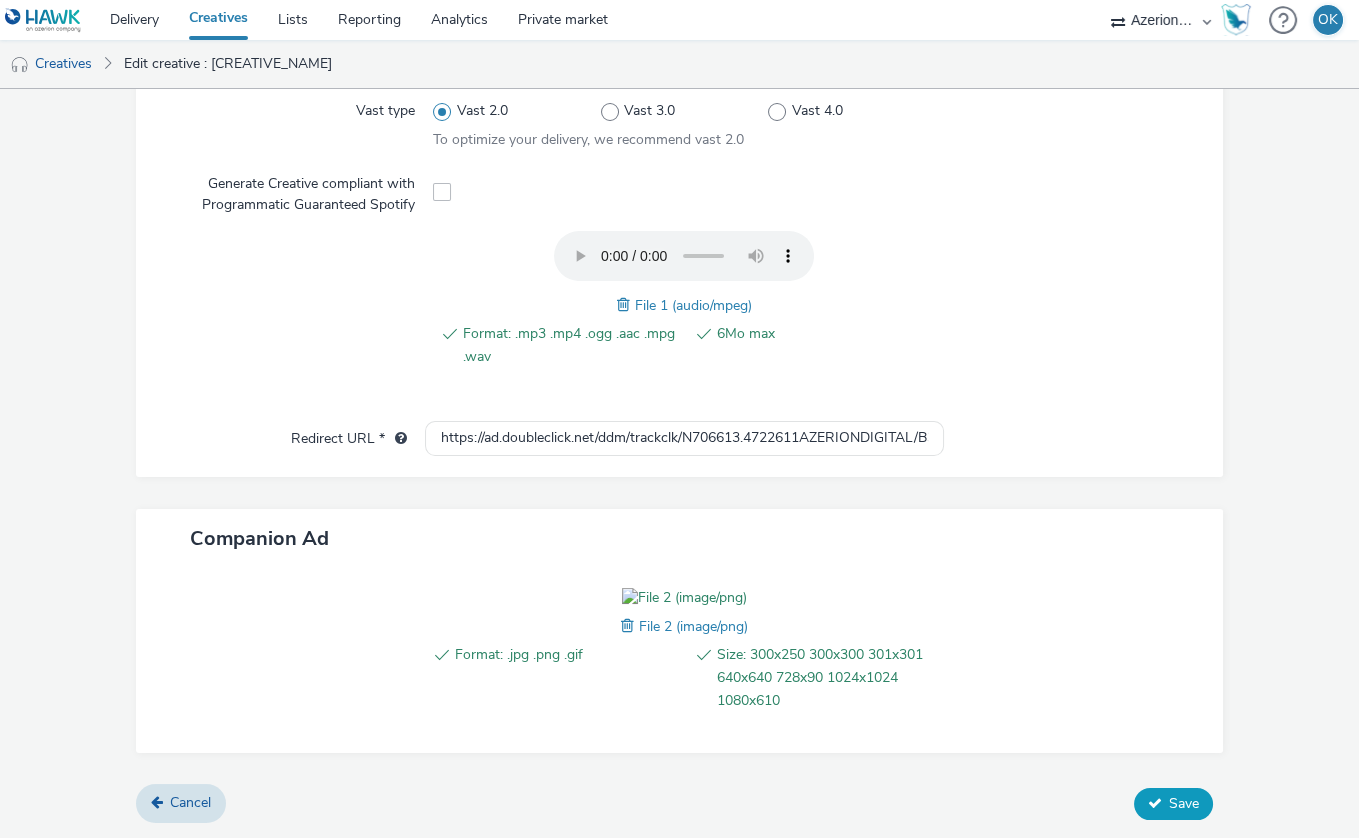 click at bounding box center (1155, 803) 